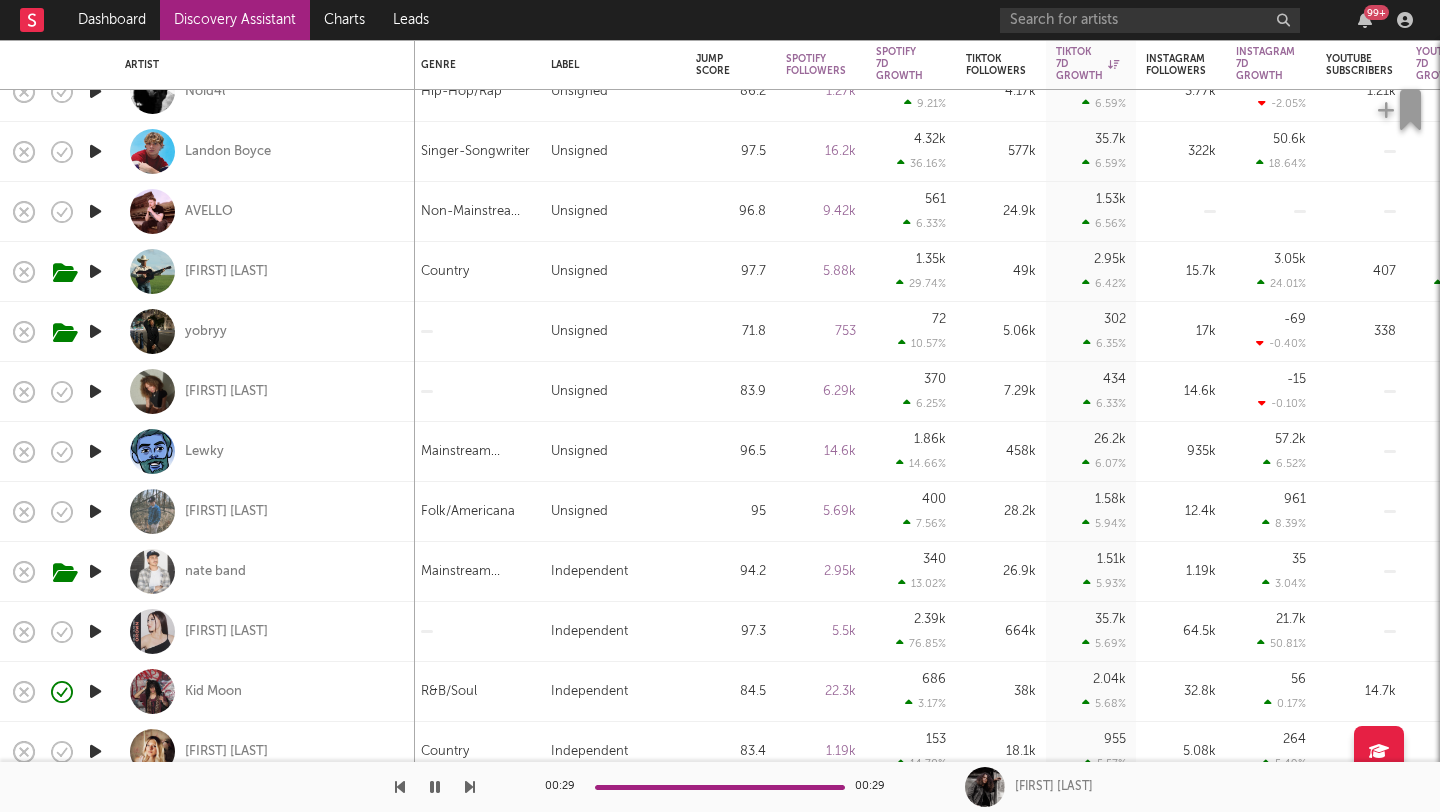 scroll, scrollTop: 0, scrollLeft: 0, axis: both 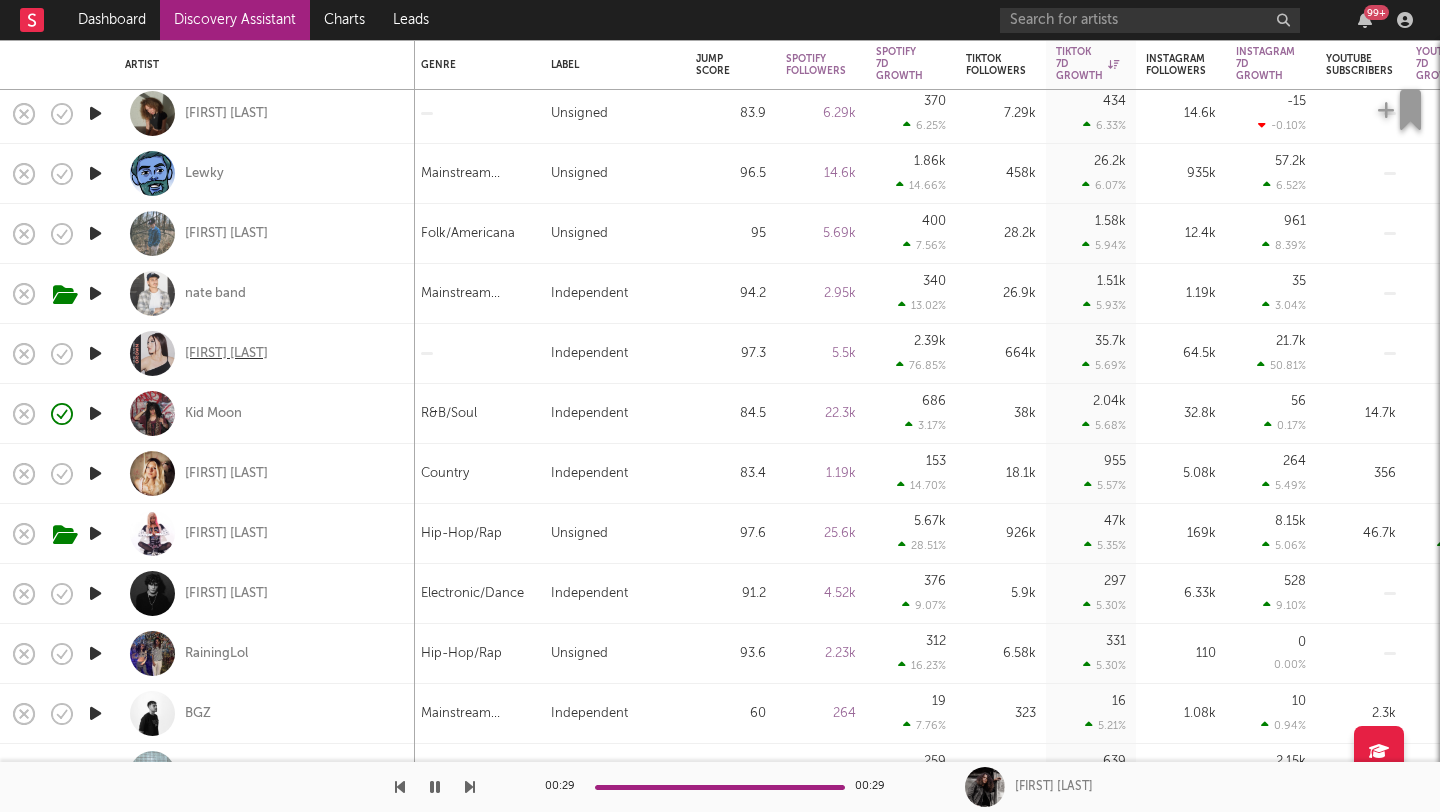 click on "[FIRST] [MIDDLE]" at bounding box center (226, 354) 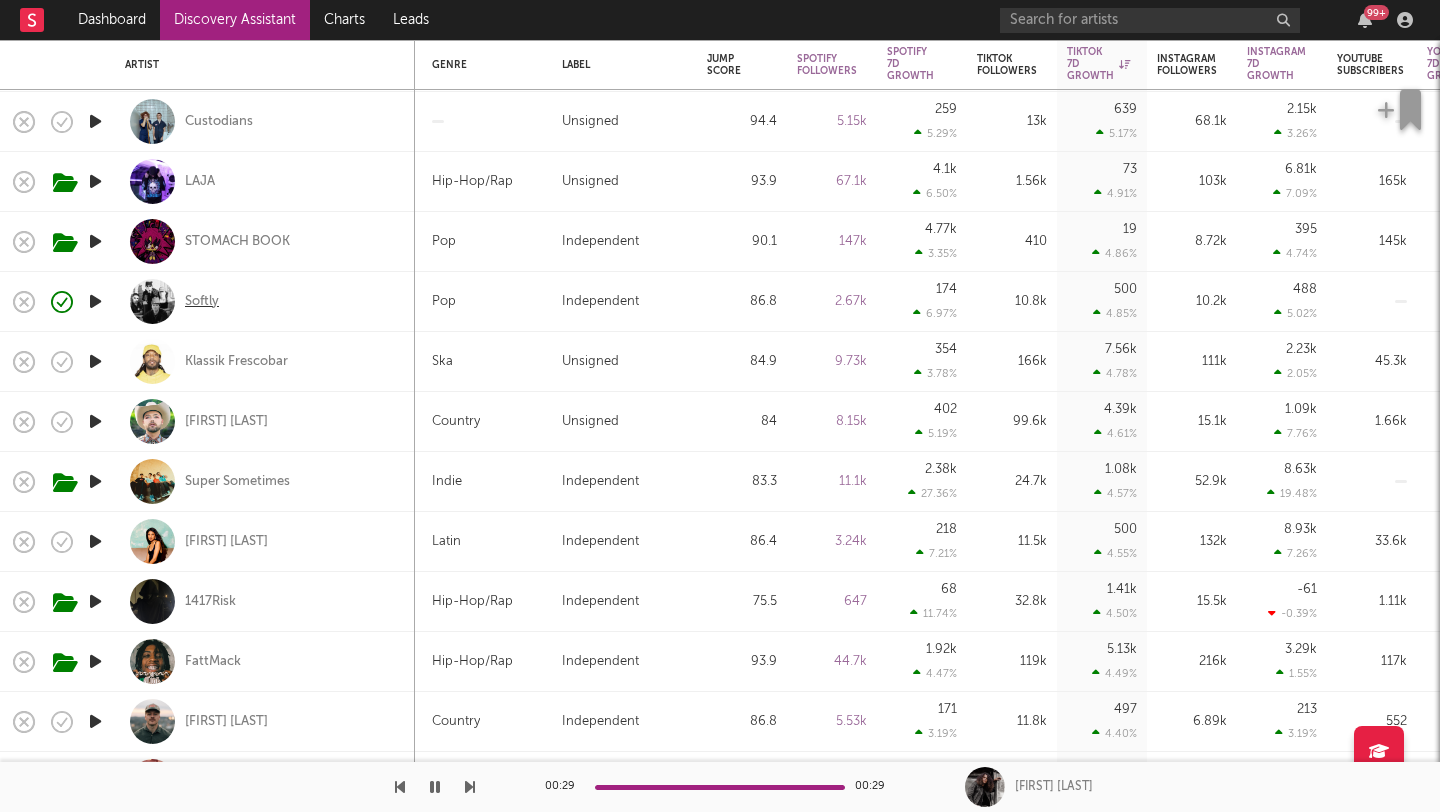 click on "Softly" at bounding box center (202, 302) 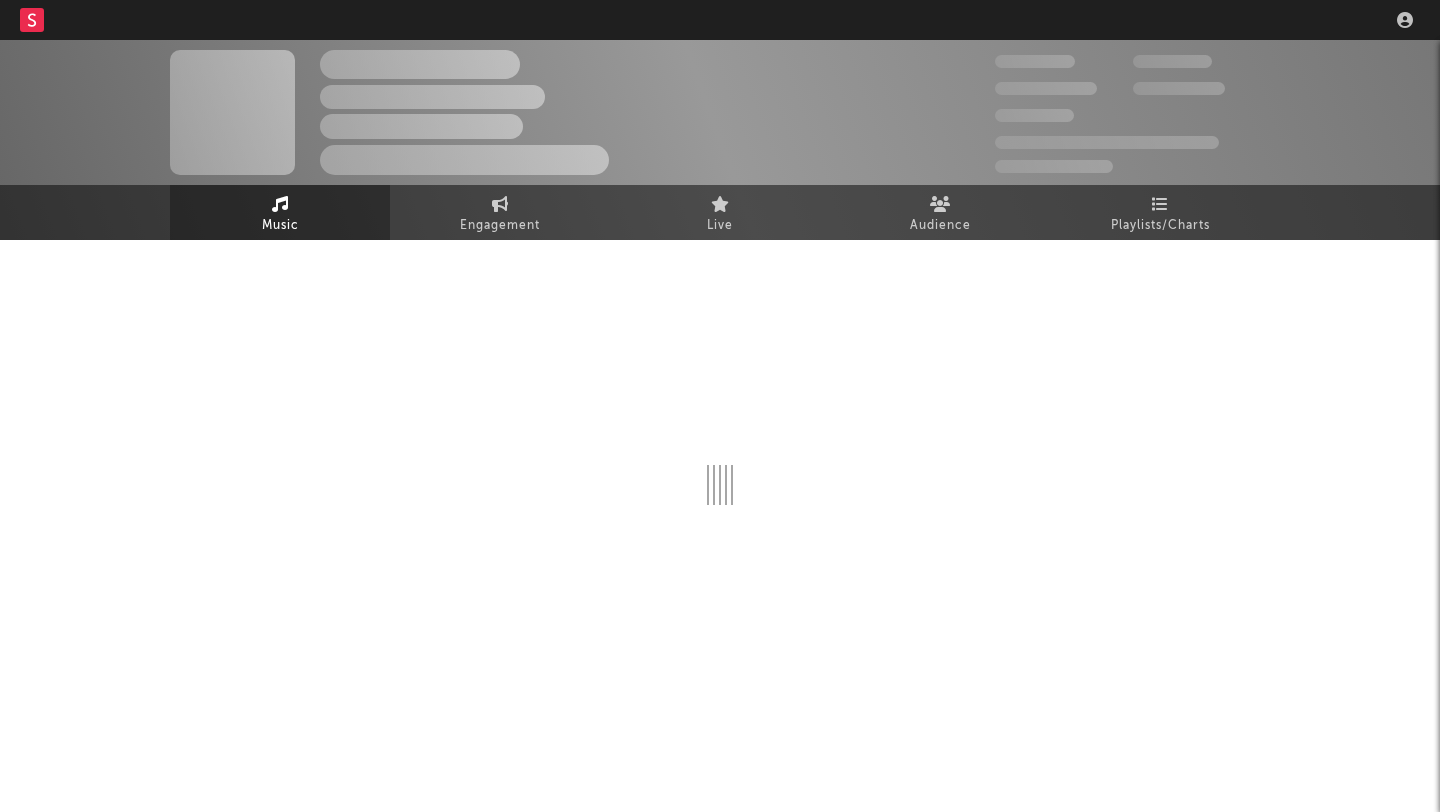 scroll, scrollTop: 0, scrollLeft: 0, axis: both 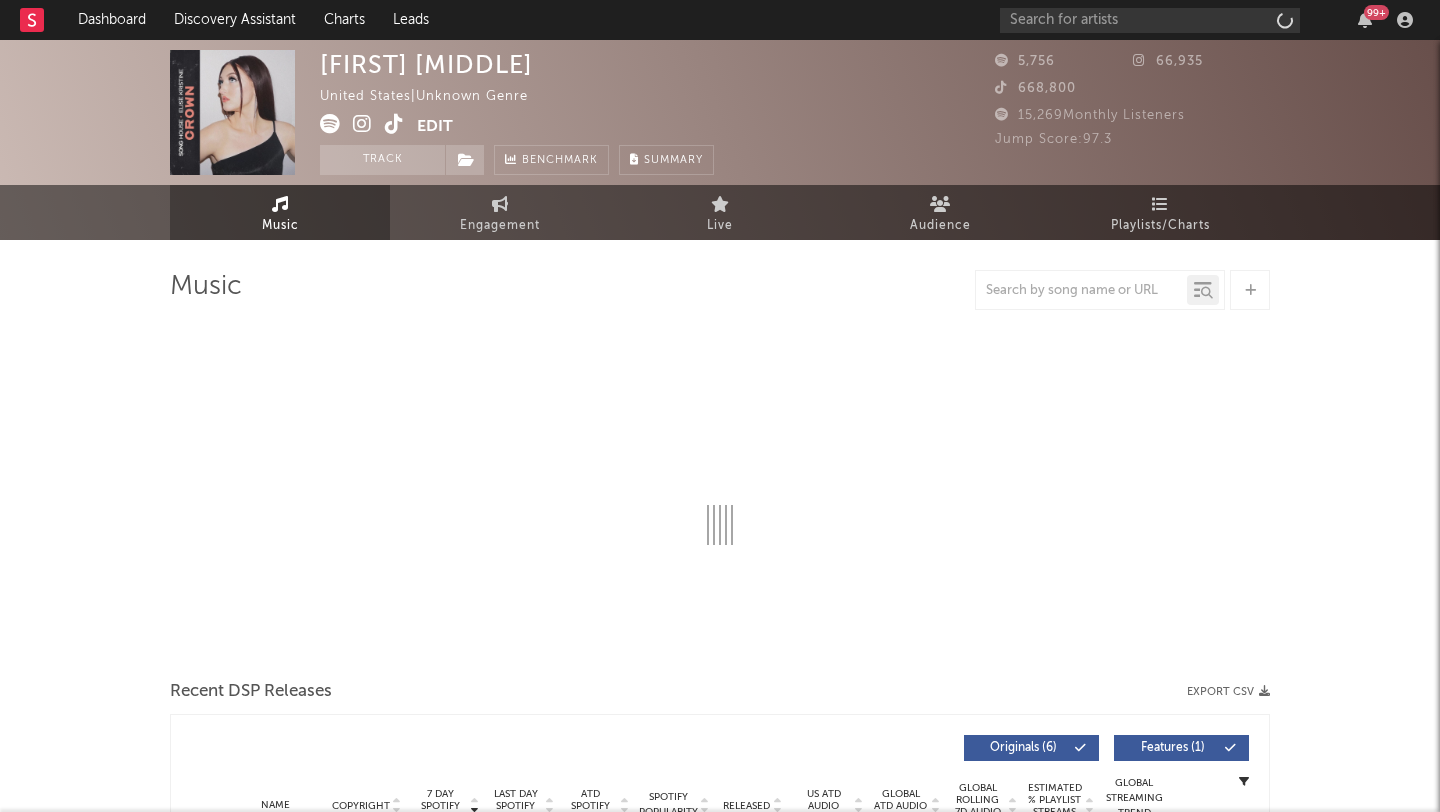 select on "1w" 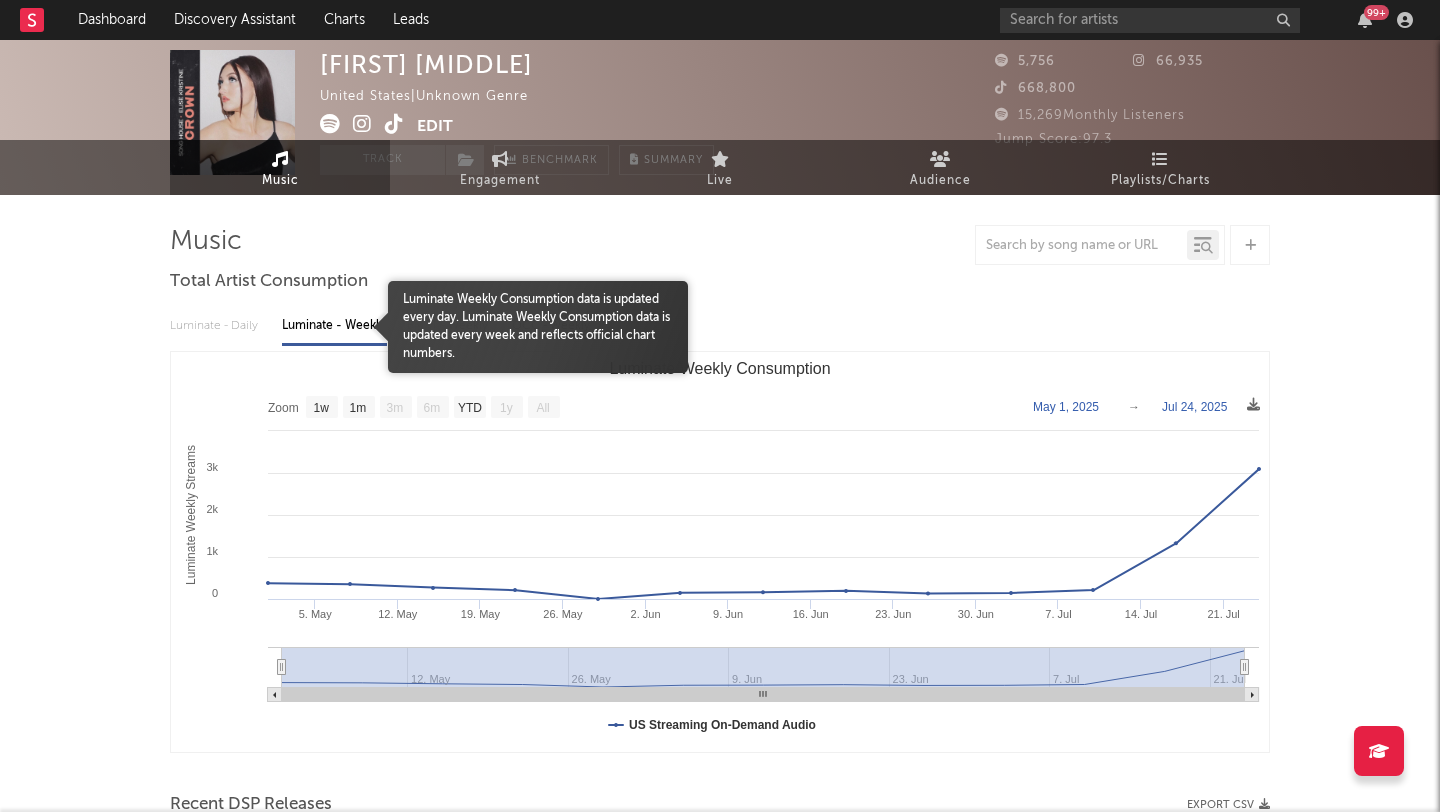 scroll, scrollTop: 0, scrollLeft: 0, axis: both 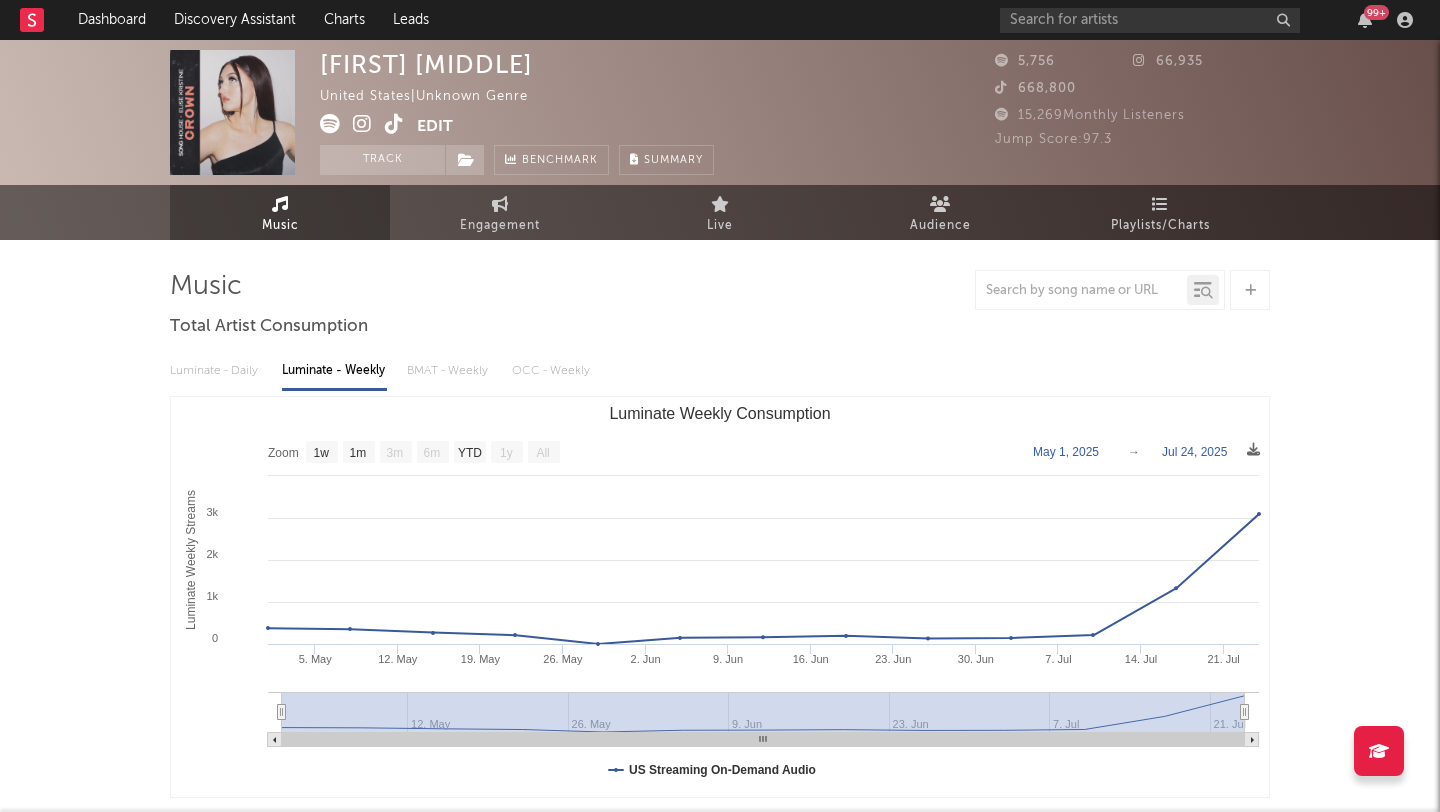 click at bounding box center [368, 126] 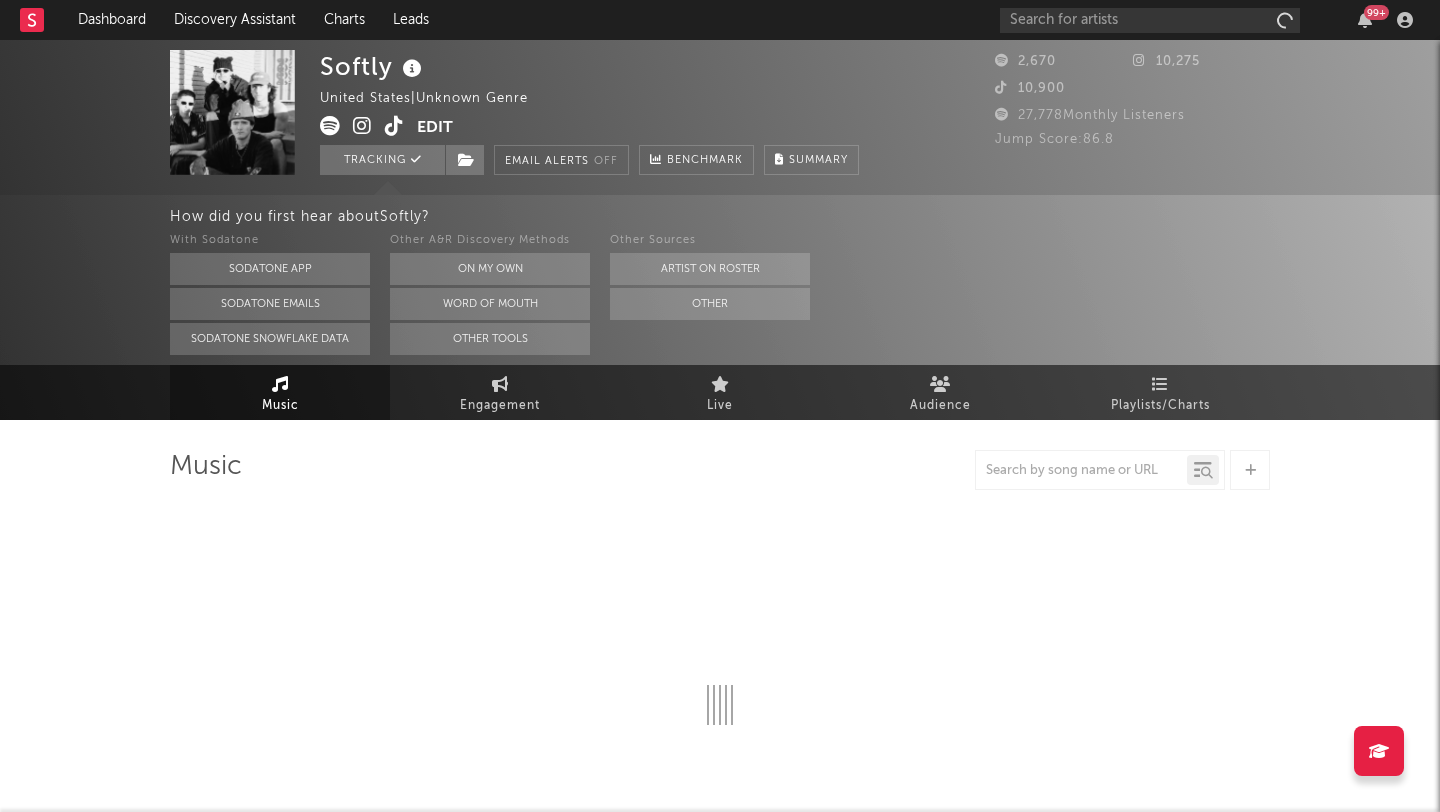 select on "1w" 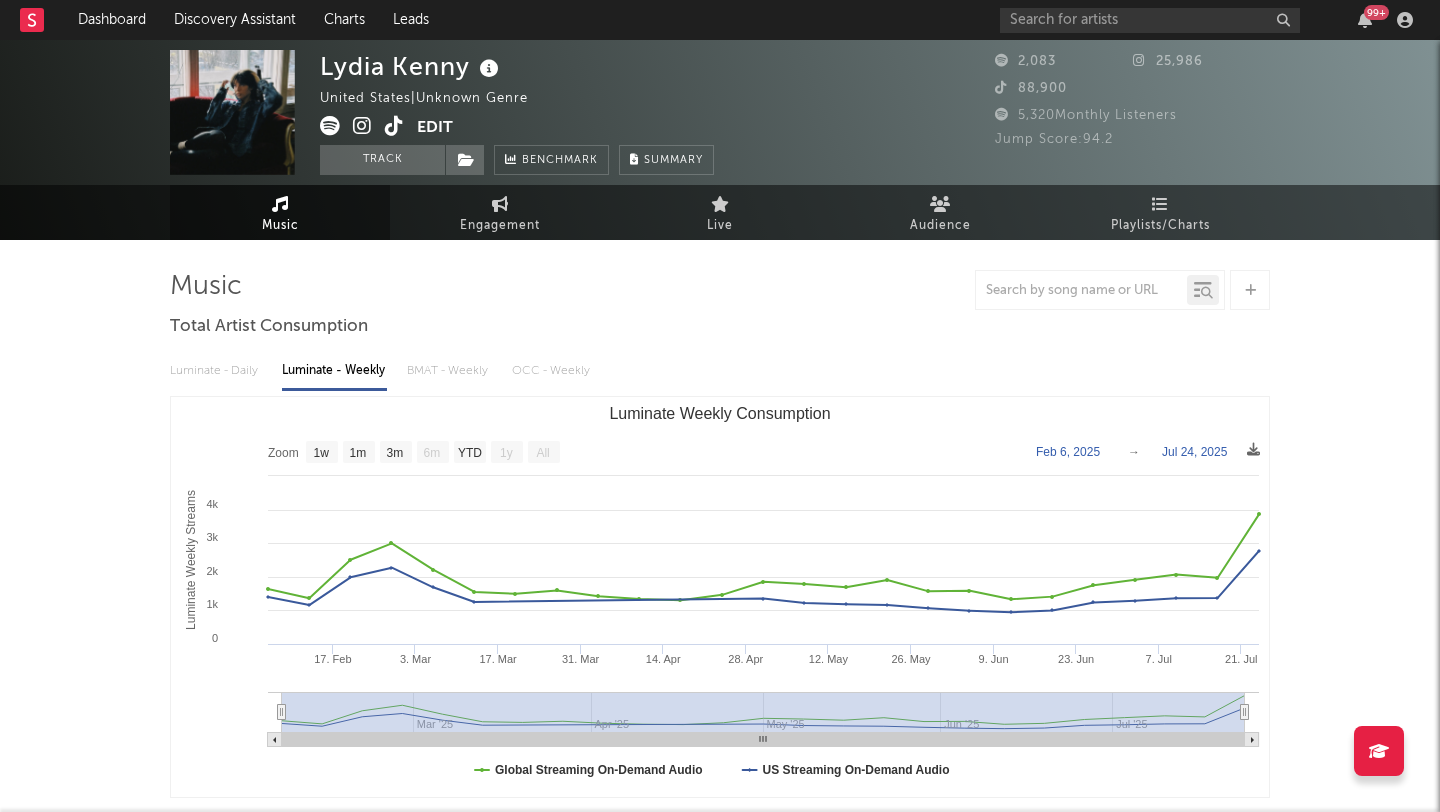 select on "1w" 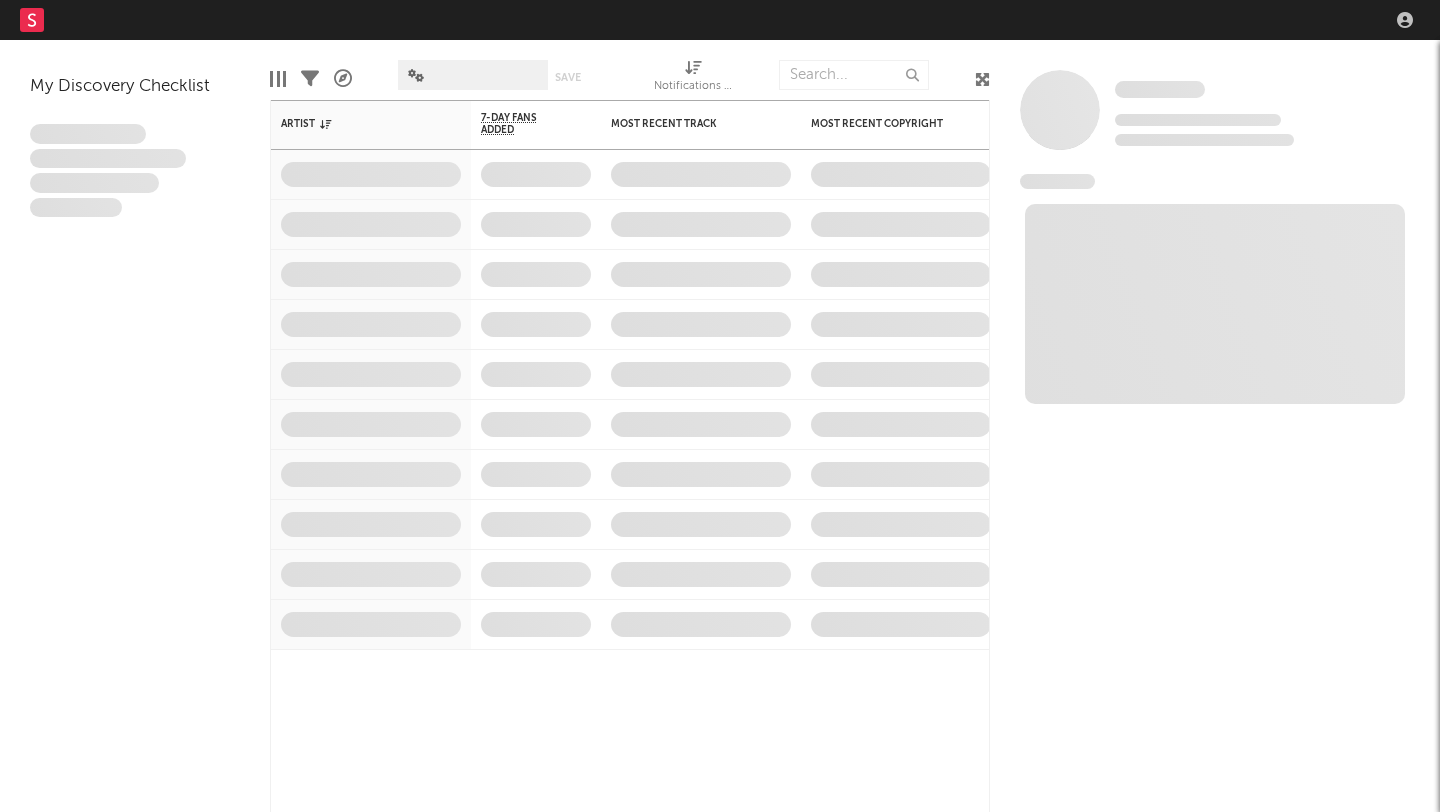 scroll, scrollTop: 0, scrollLeft: 0, axis: both 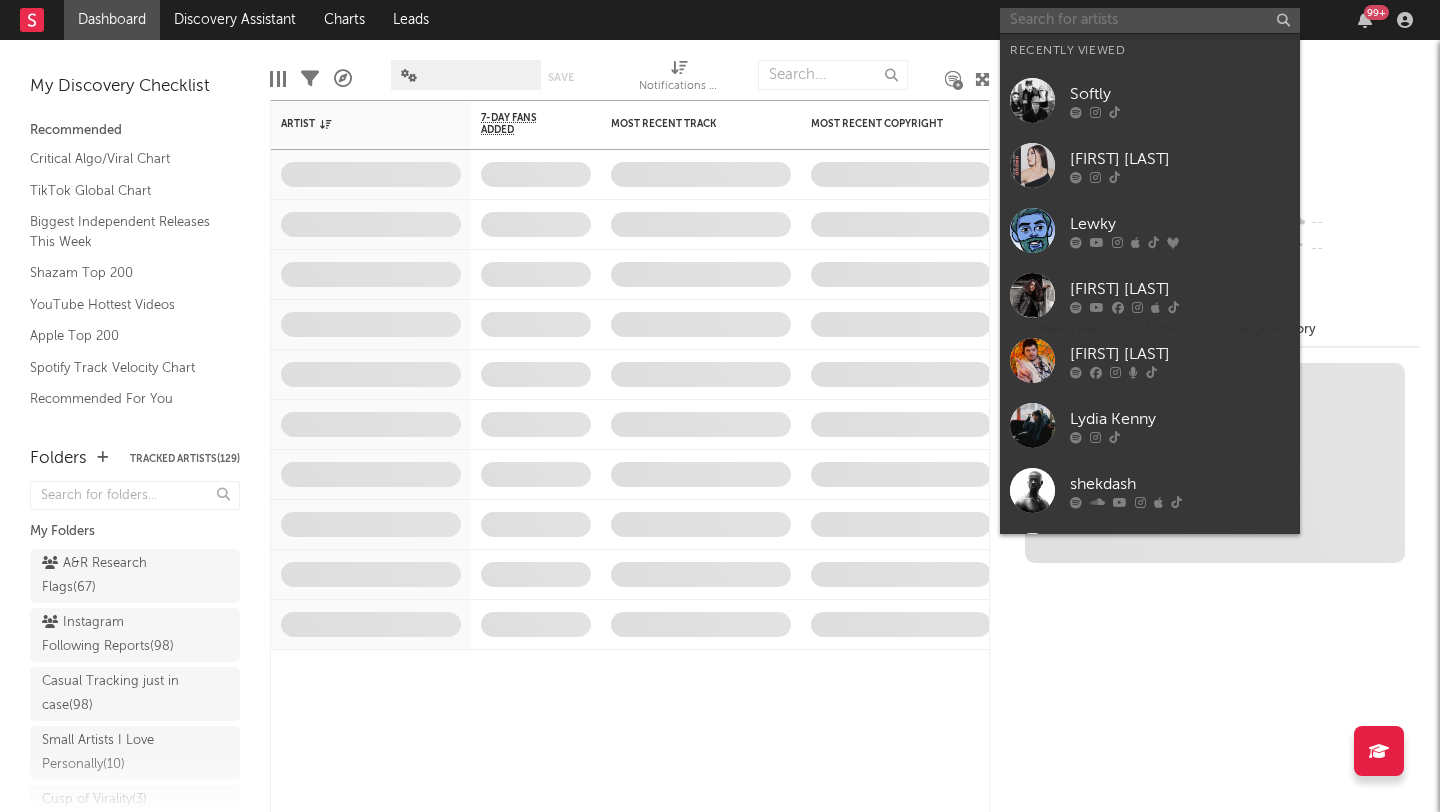 click at bounding box center (1150, 20) 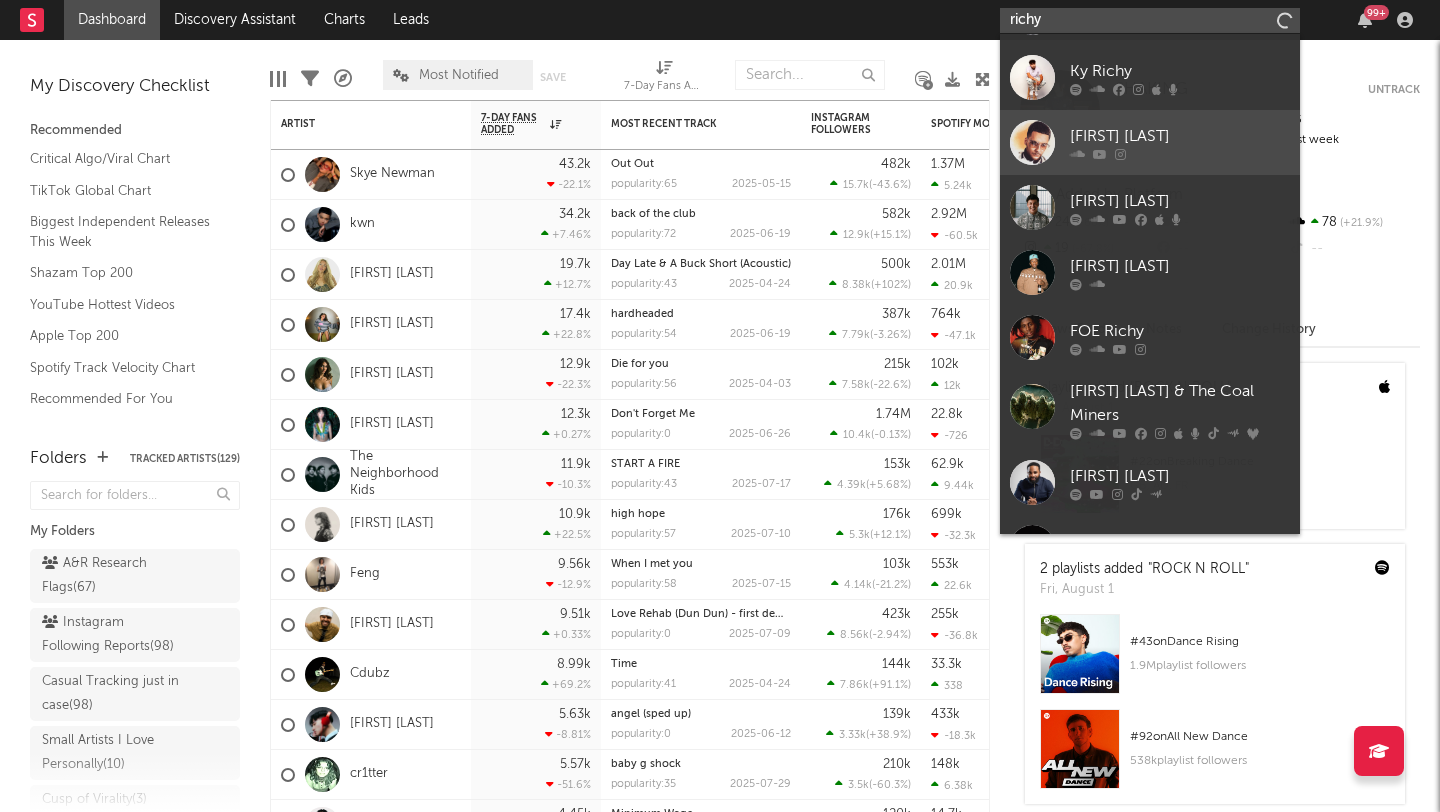 scroll, scrollTop: 165, scrollLeft: 0, axis: vertical 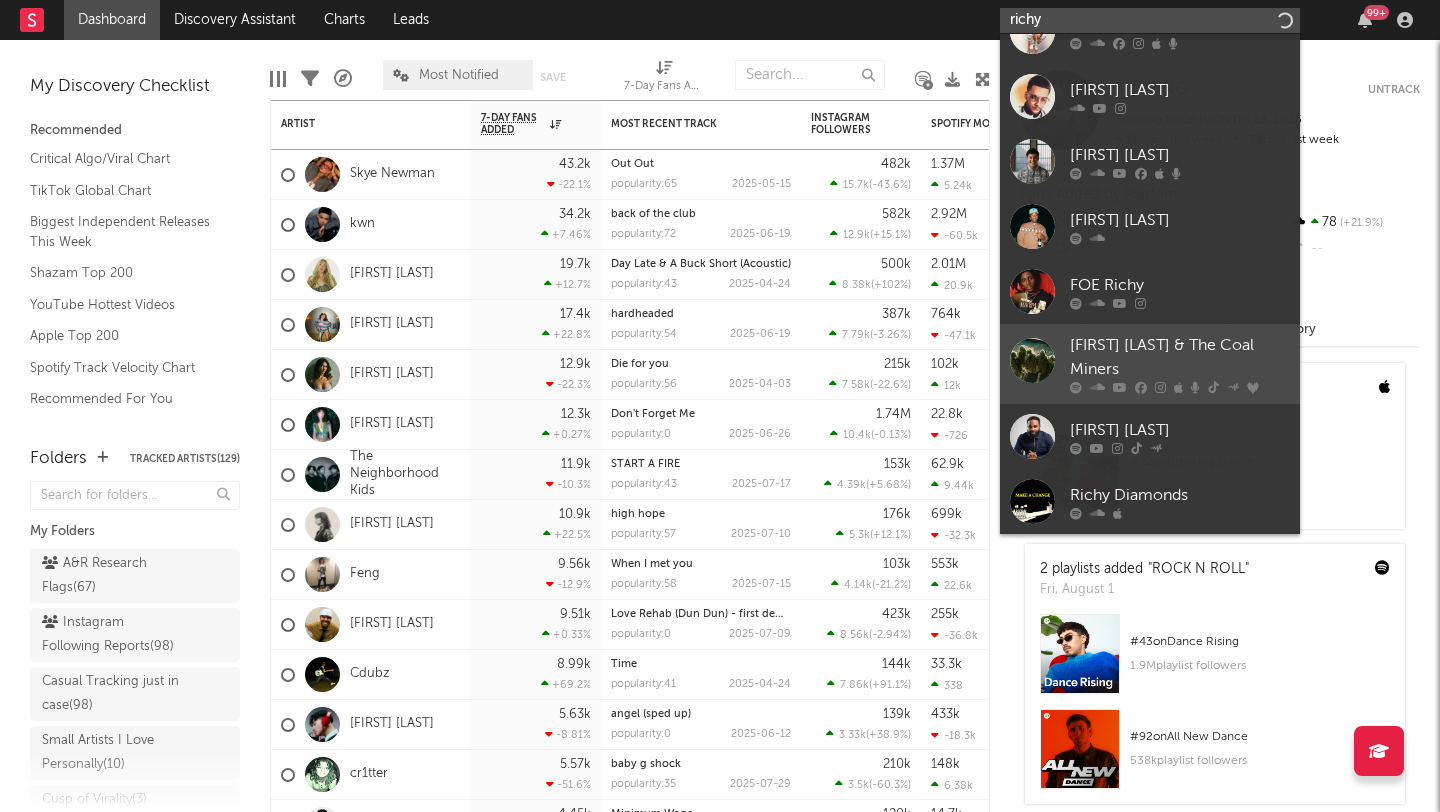 type on "richy" 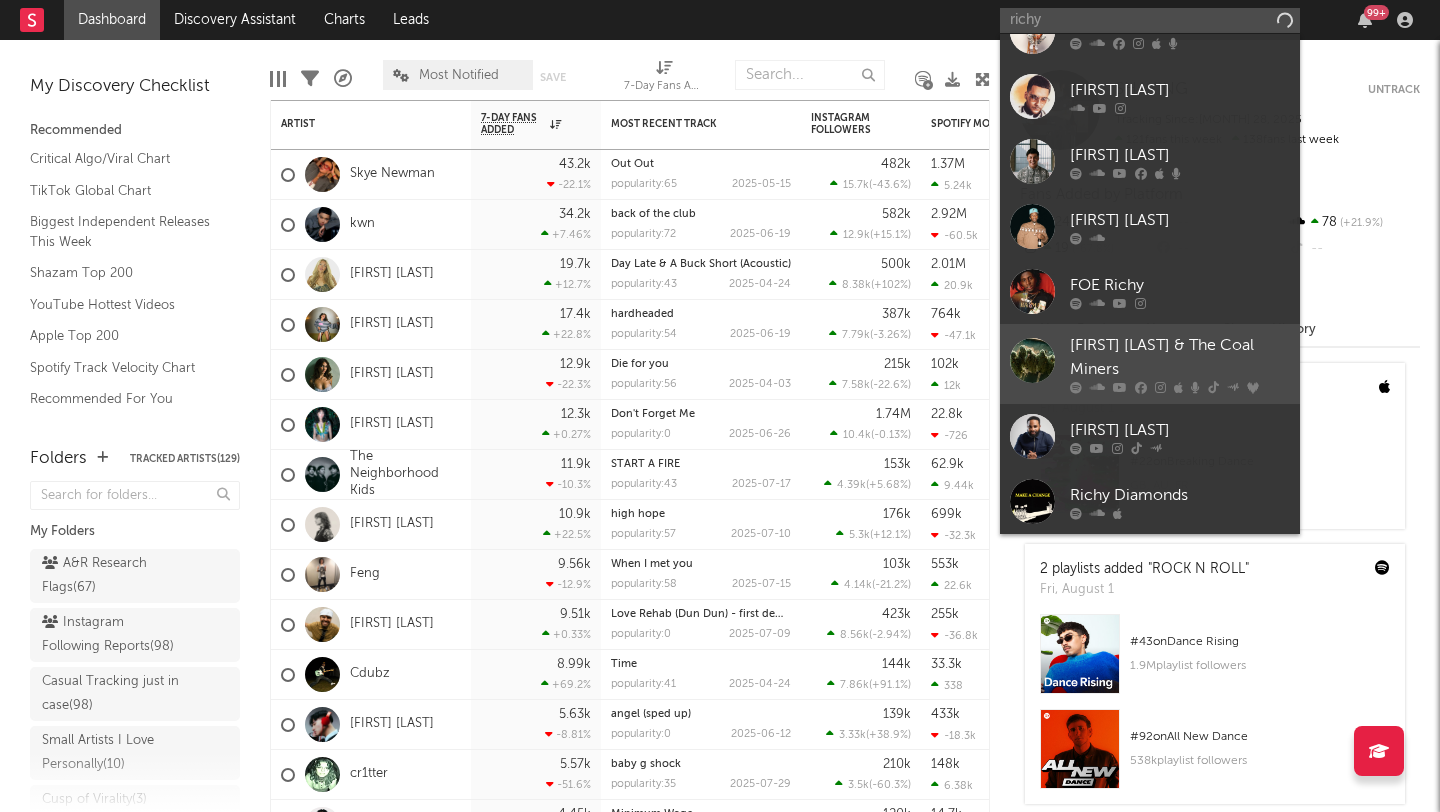 click on "Richy Mitch & The Coal Miners" at bounding box center [1180, 358] 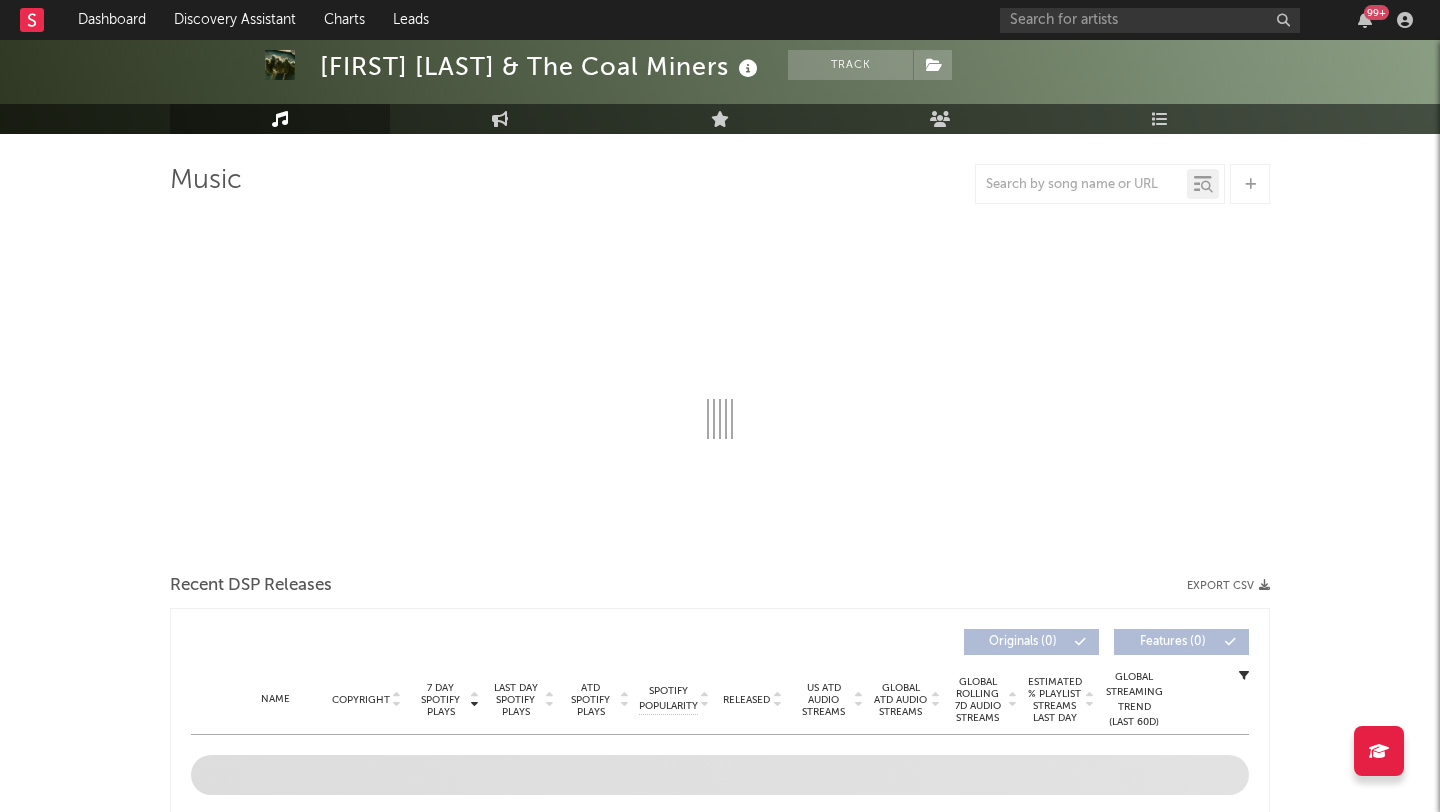 scroll, scrollTop: 111, scrollLeft: 0, axis: vertical 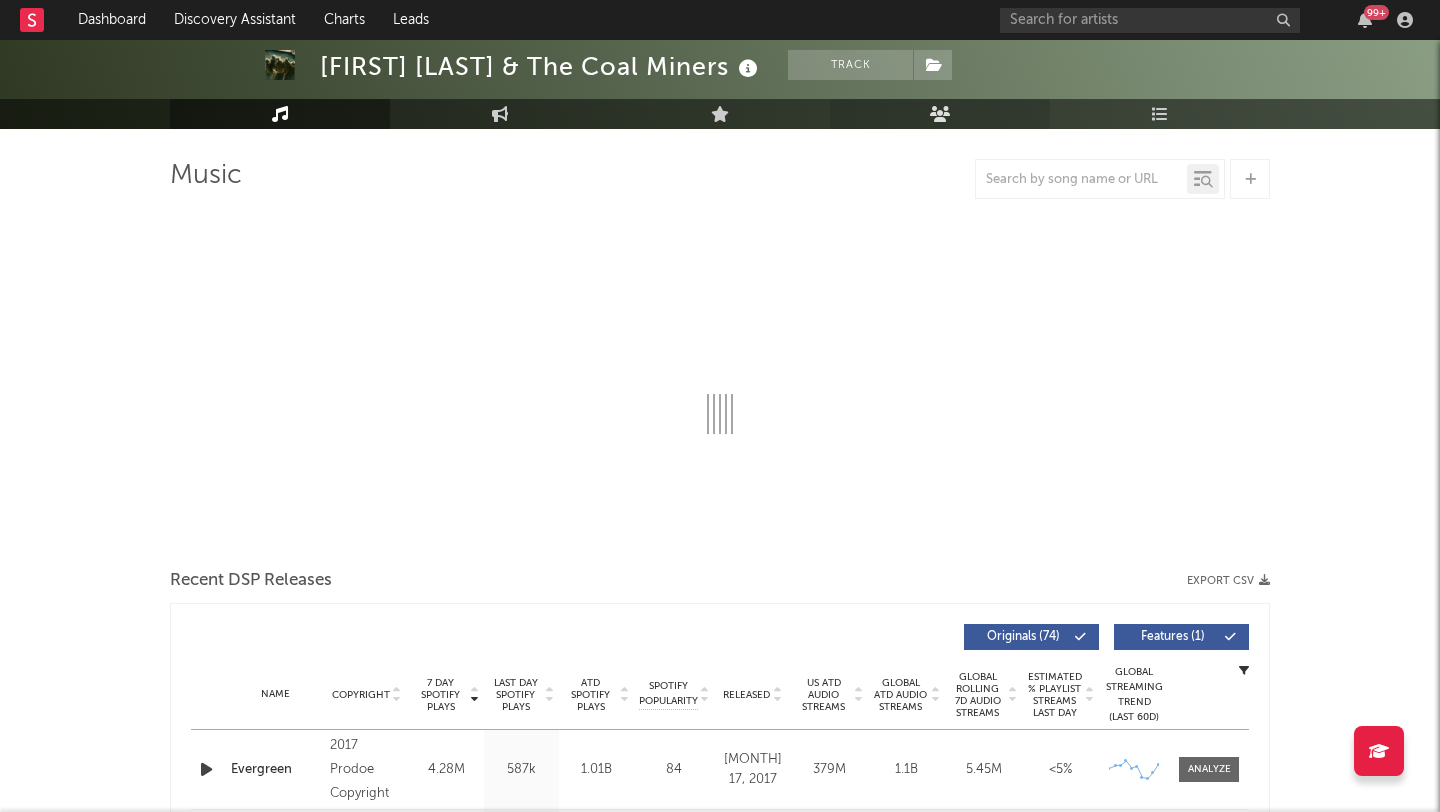select on "6m" 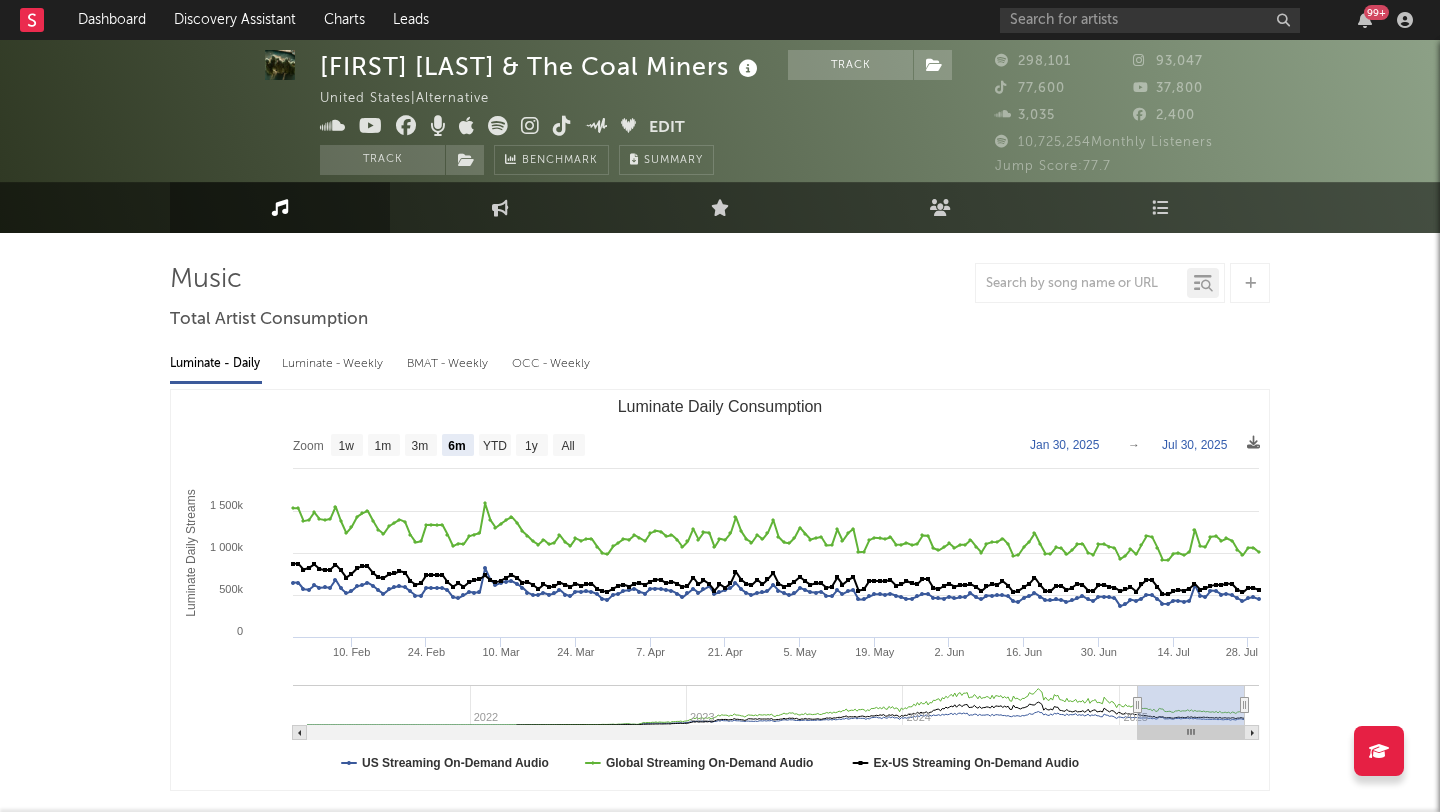 scroll, scrollTop: 6, scrollLeft: 0, axis: vertical 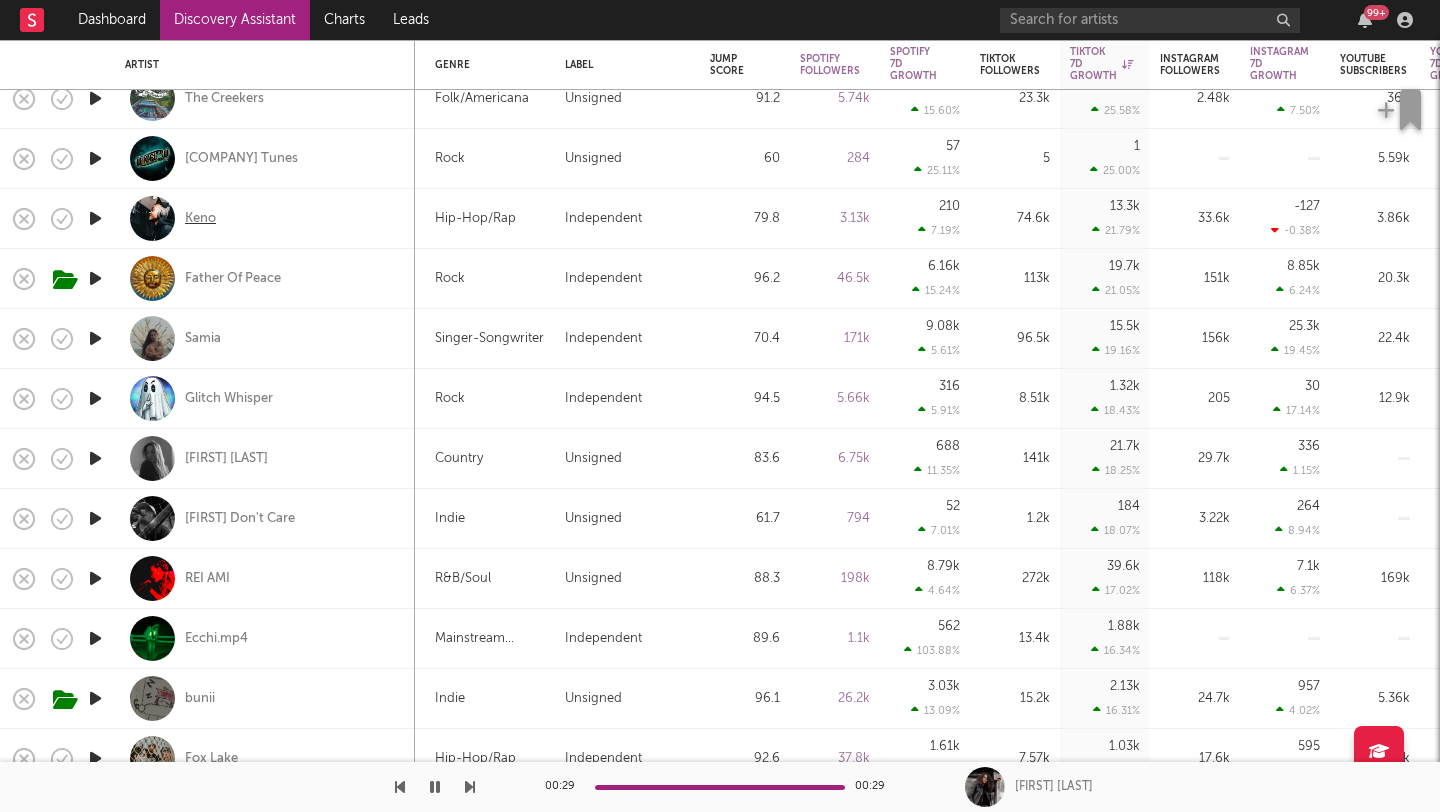 click on "Keno" at bounding box center (200, 219) 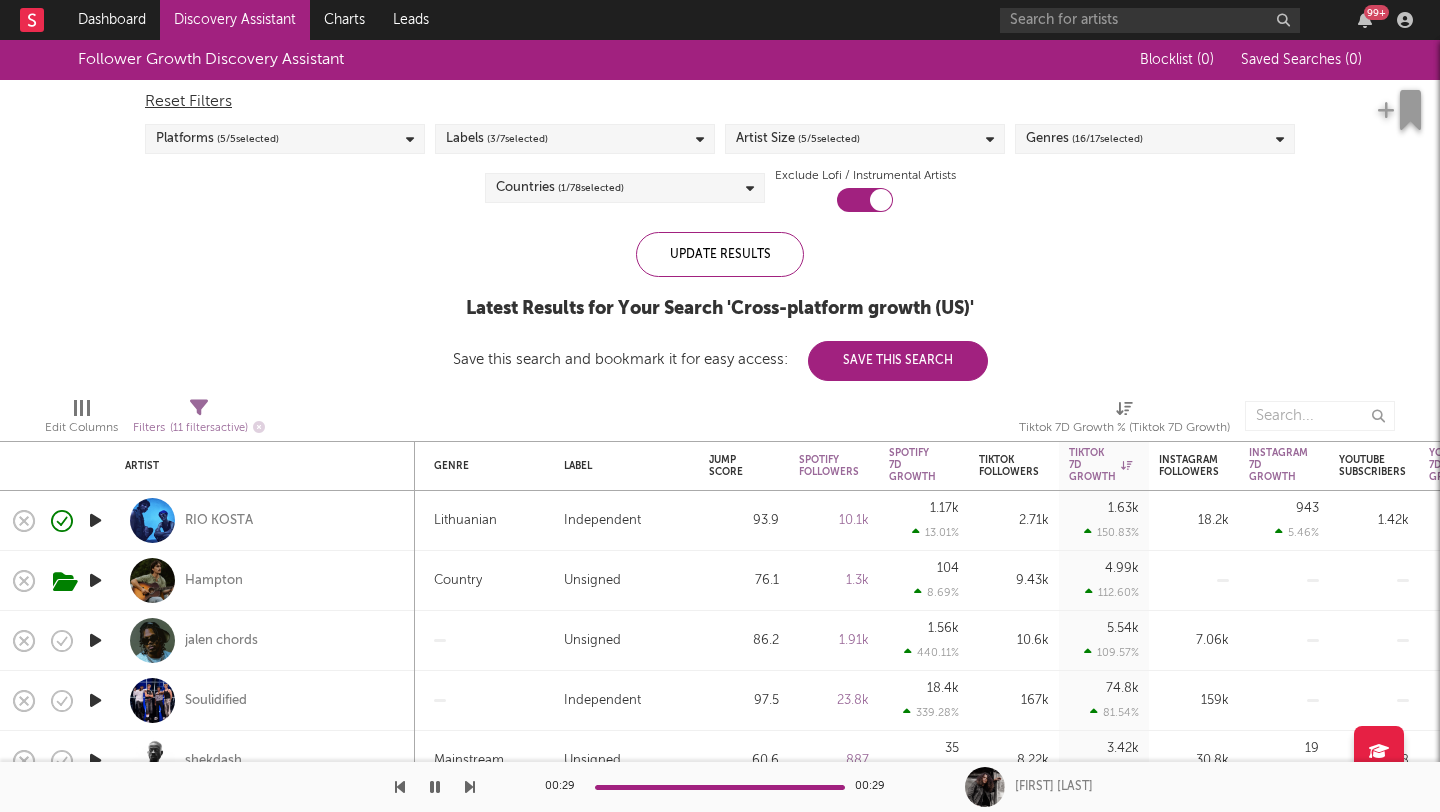 click on "Discovery Assistant" at bounding box center [235, 20] 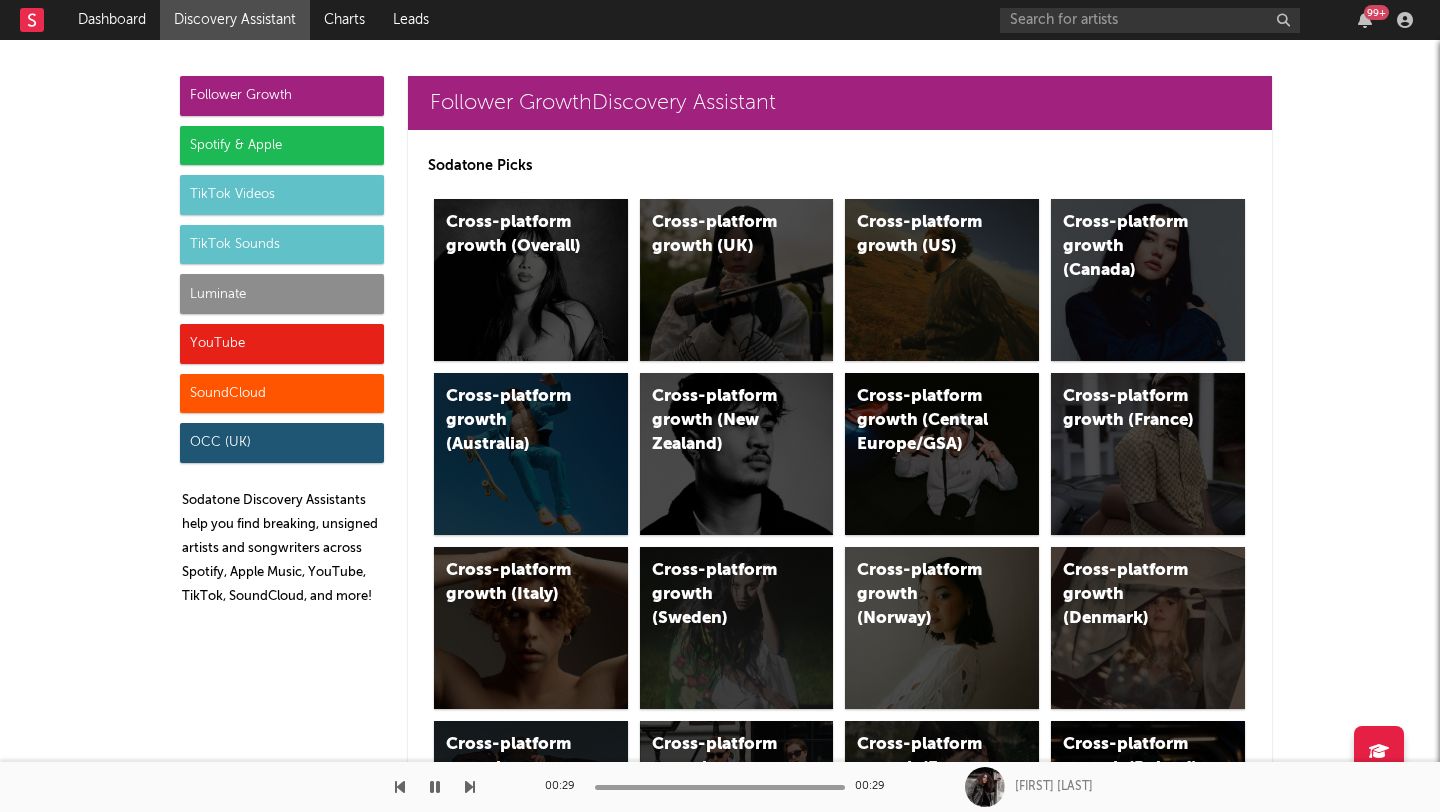 click on "Luminate" at bounding box center [282, 294] 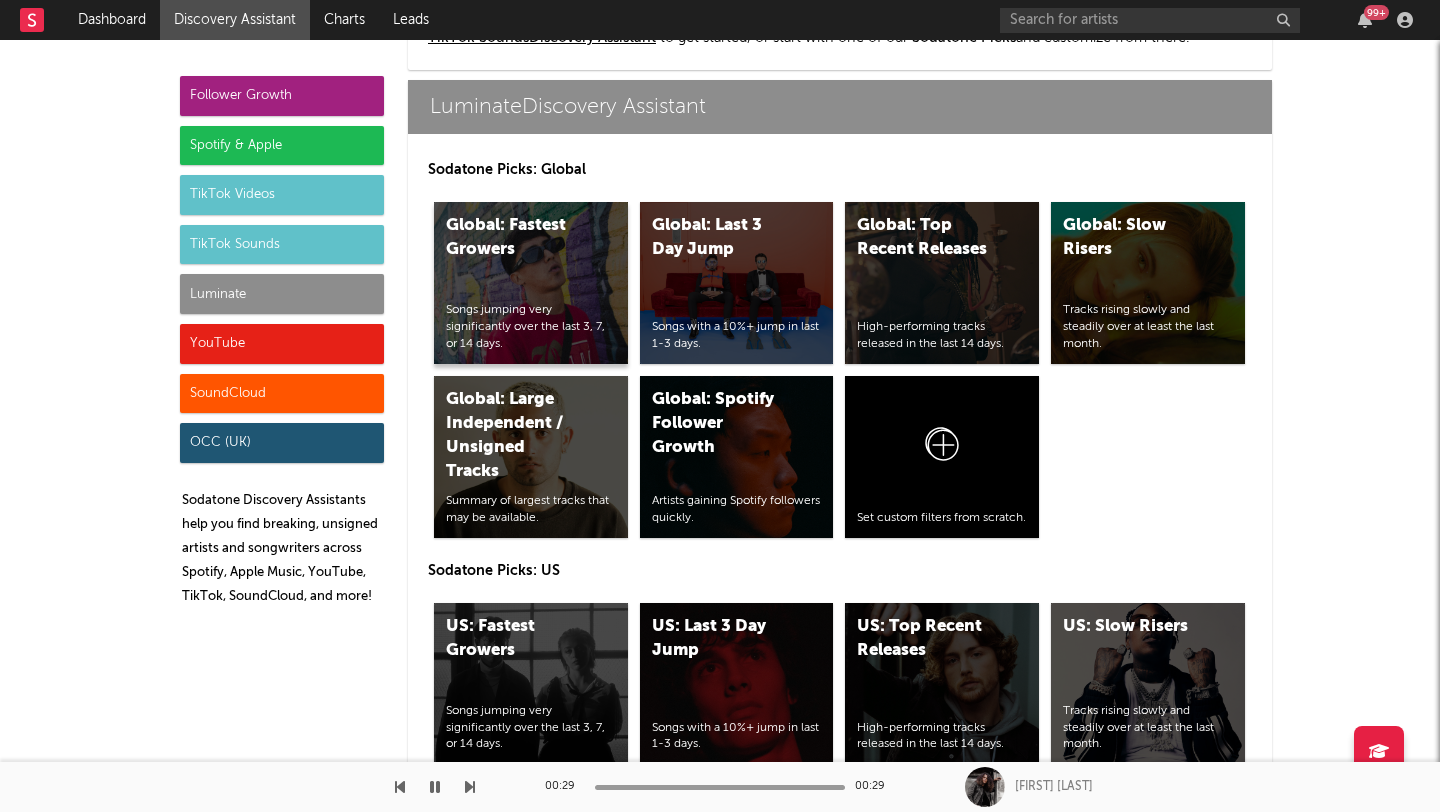 scroll, scrollTop: 8775, scrollLeft: 0, axis: vertical 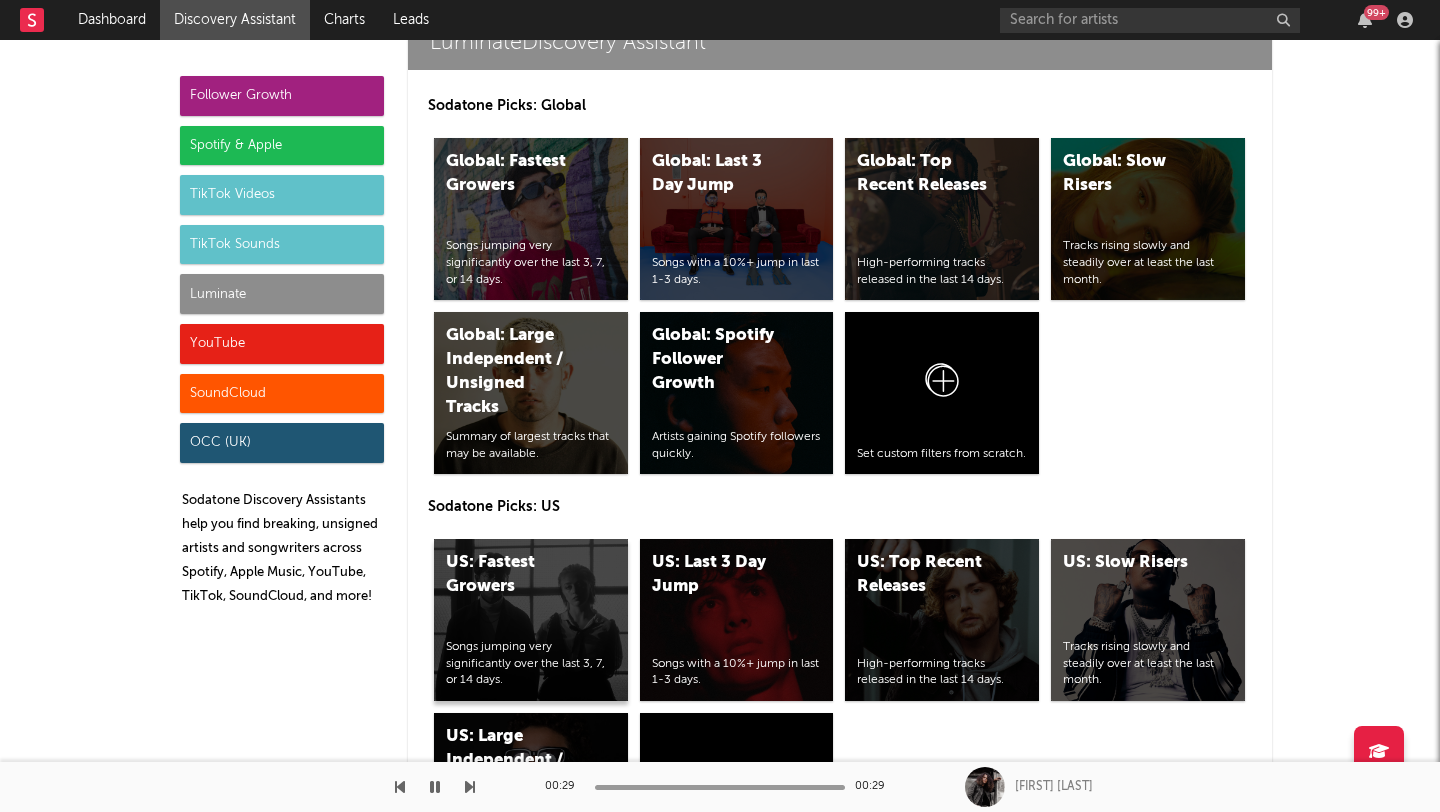 click on "US: Fastest Growers" at bounding box center [514, 575] 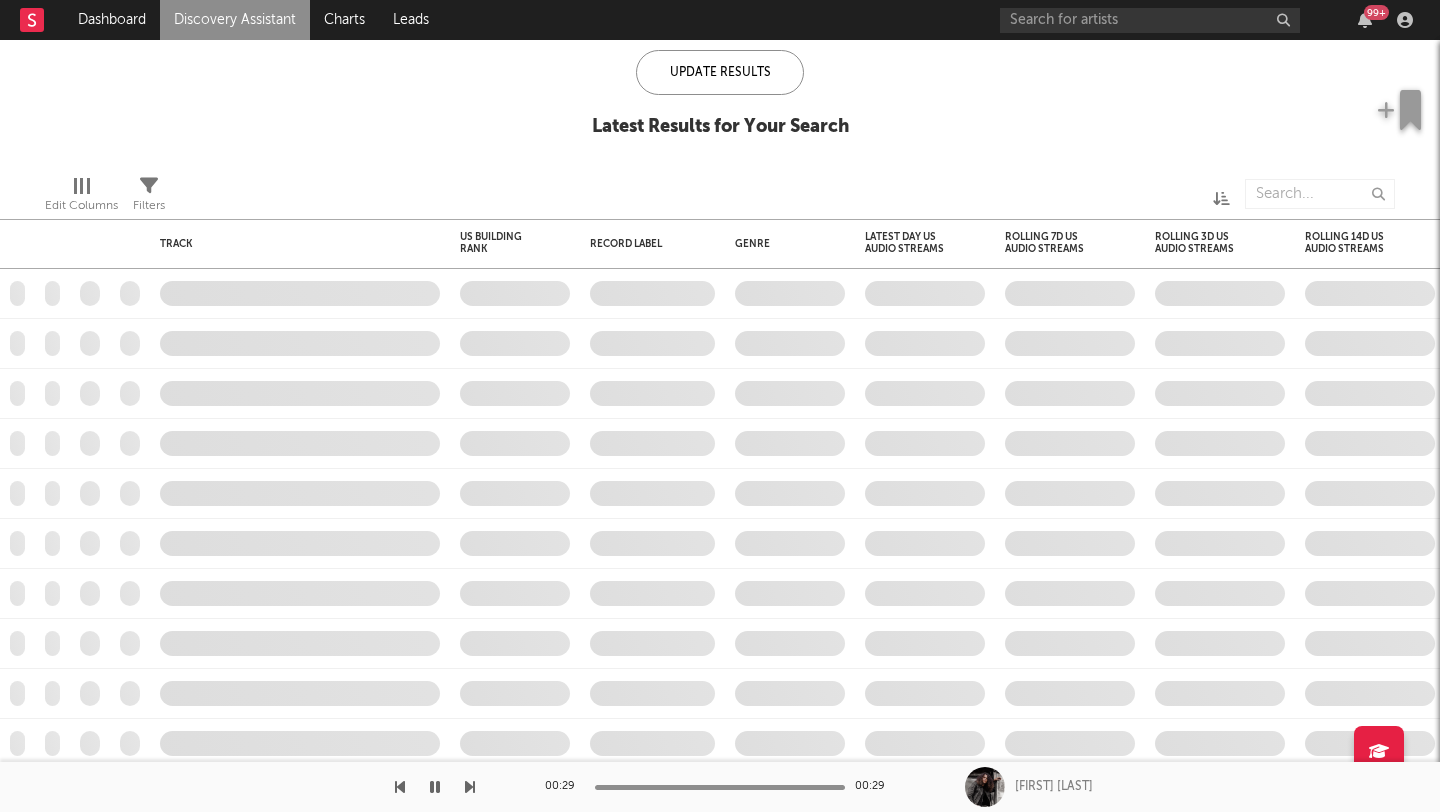 checkbox on "true" 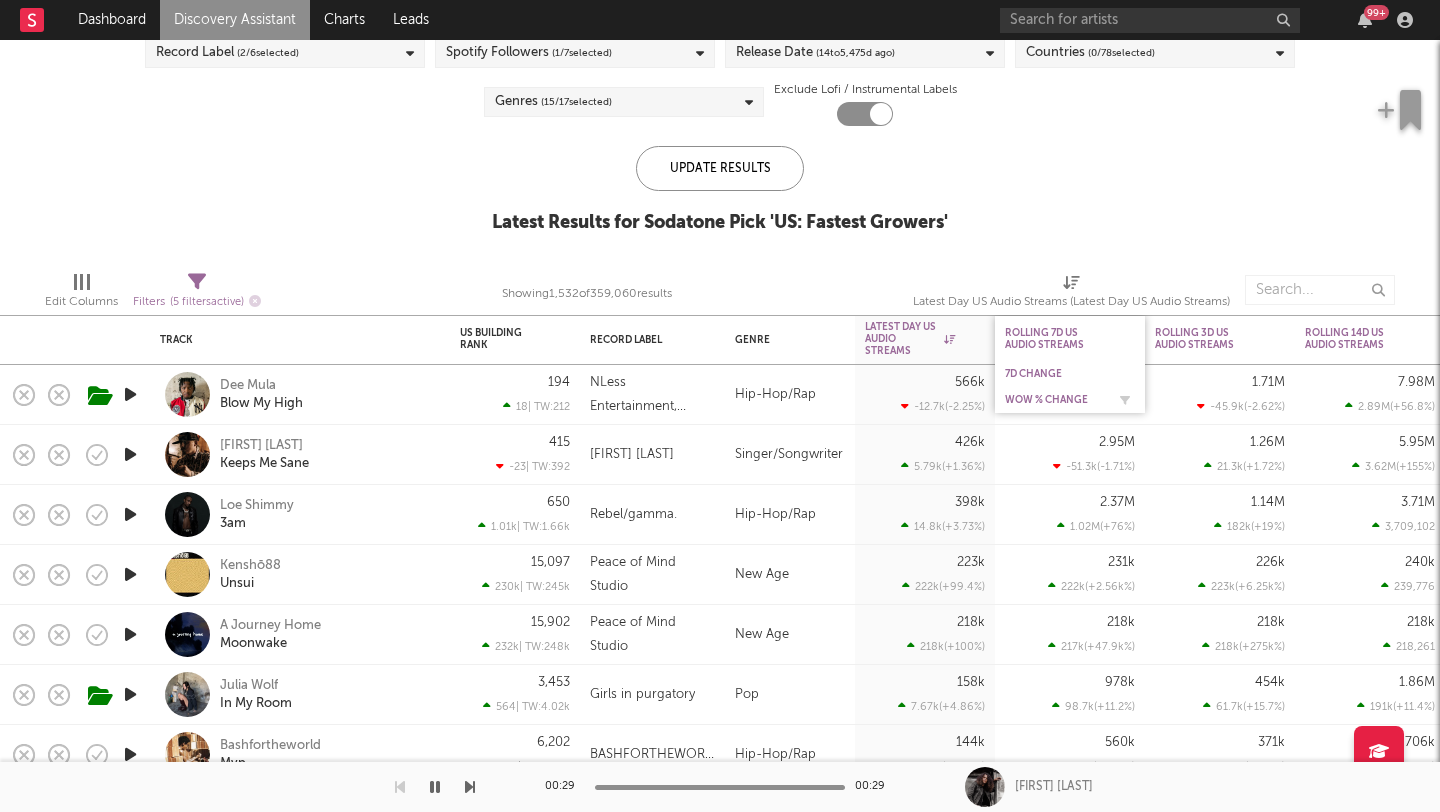 click on "WoW % Change" at bounding box center (1055, 400) 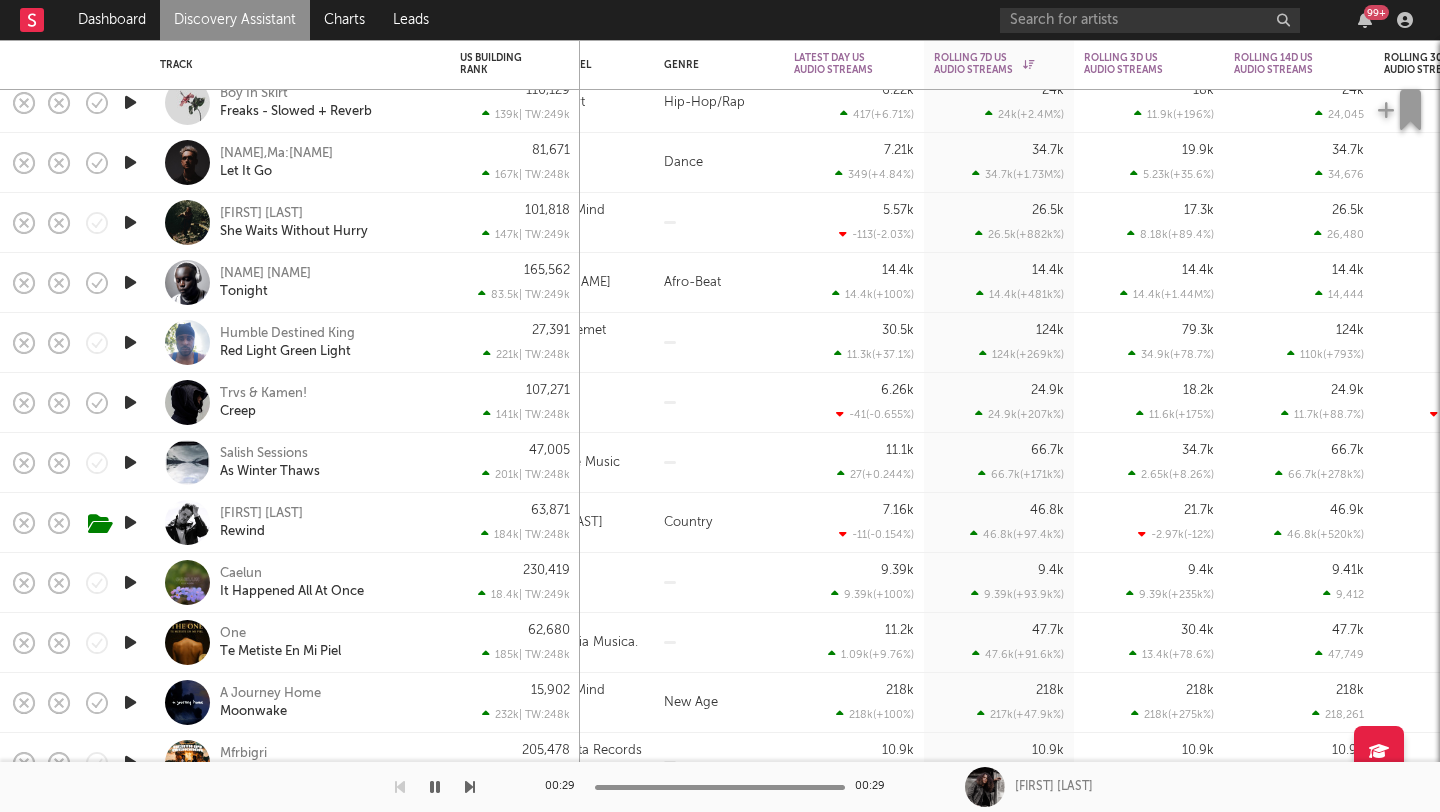 click at bounding box center [130, 282] 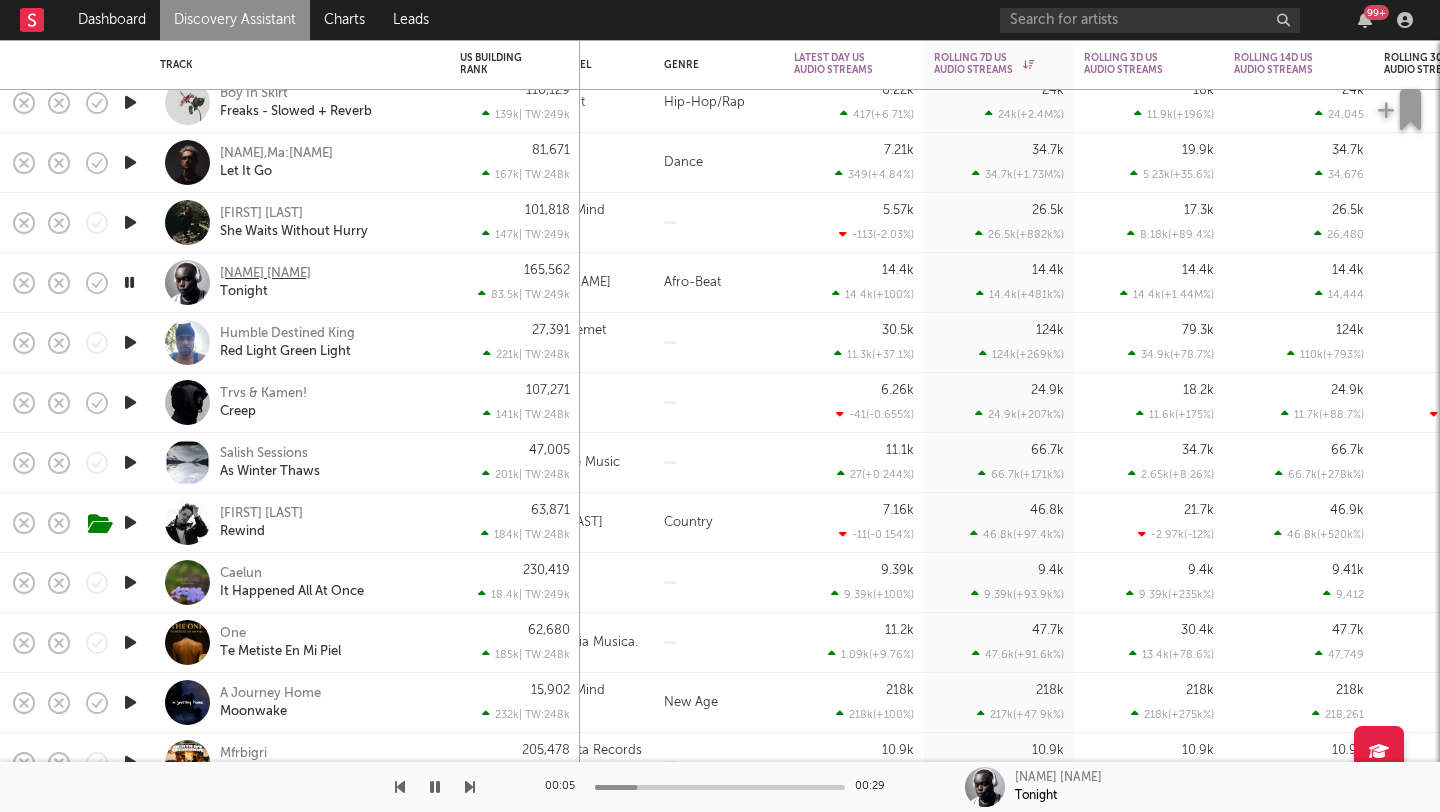 click on "Yvng Tondo" at bounding box center [265, 274] 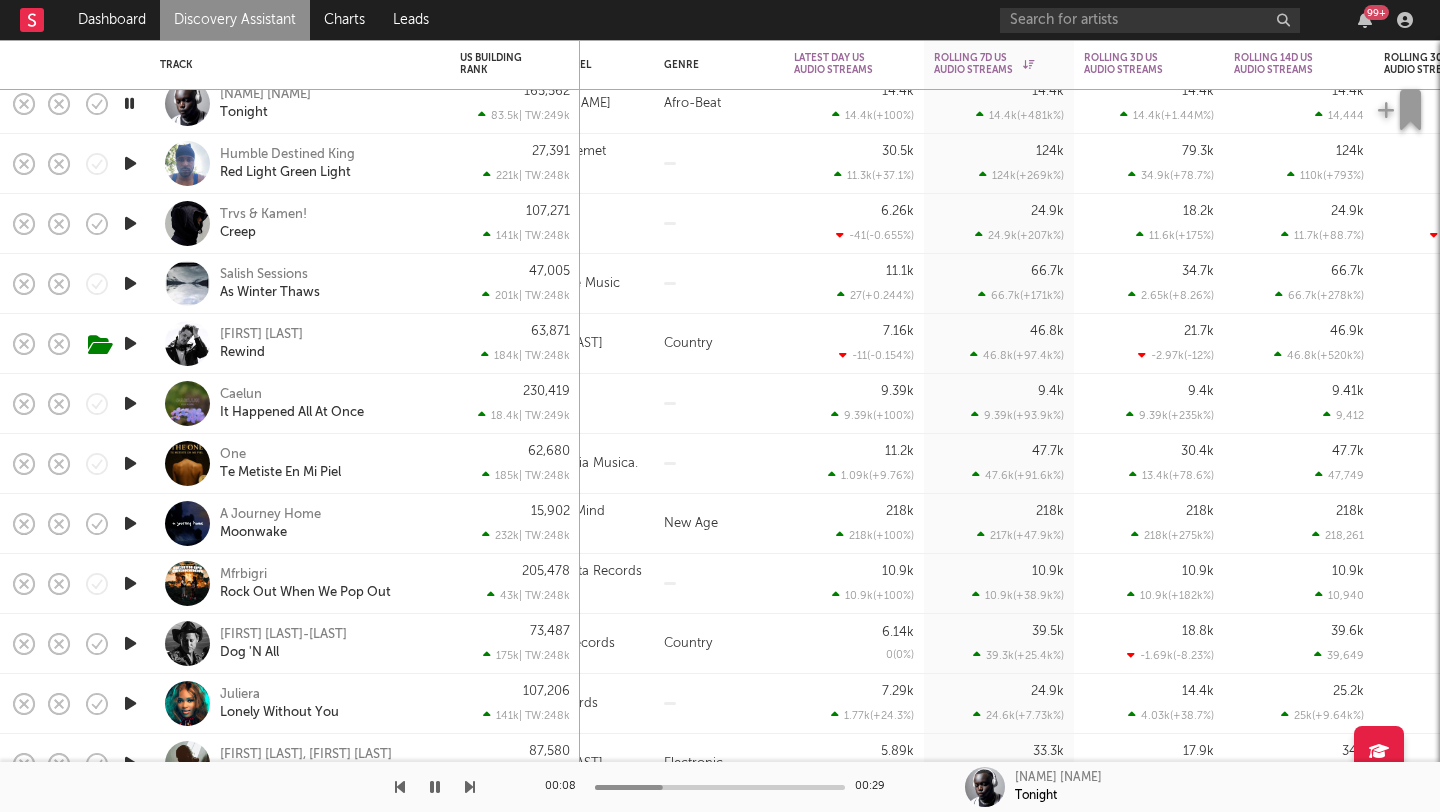 click at bounding box center (130, 223) 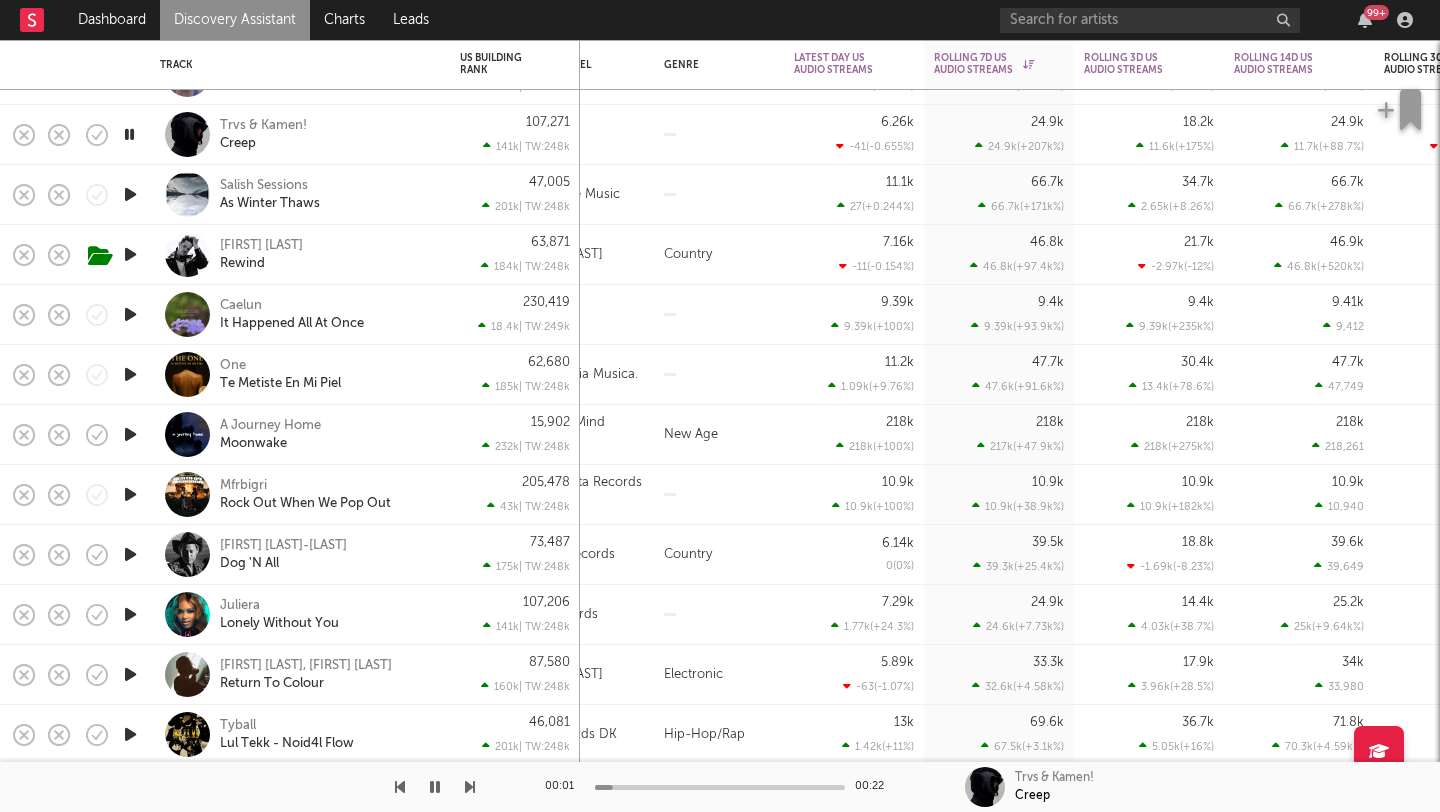 click at bounding box center (130, 314) 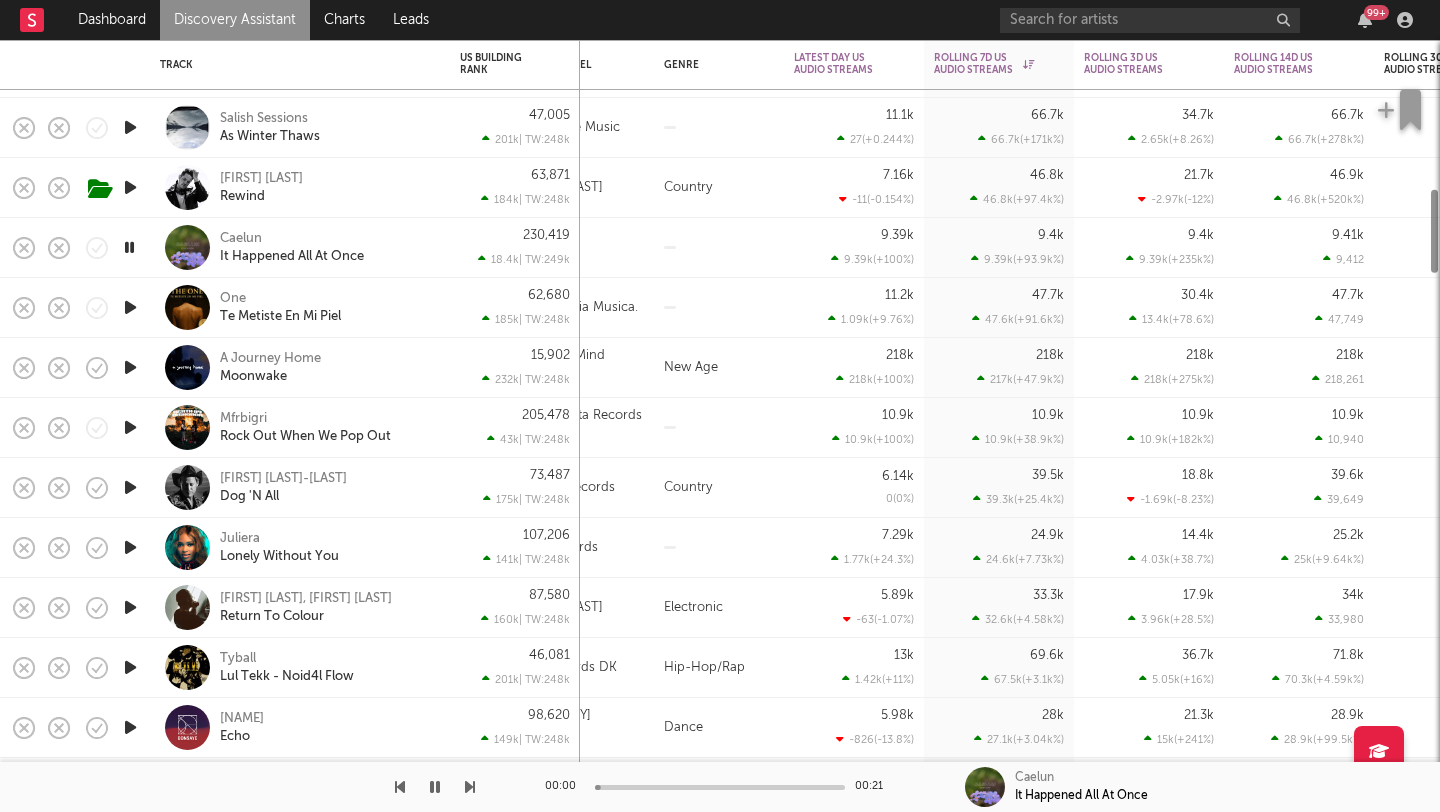 click at bounding box center [130, 307] 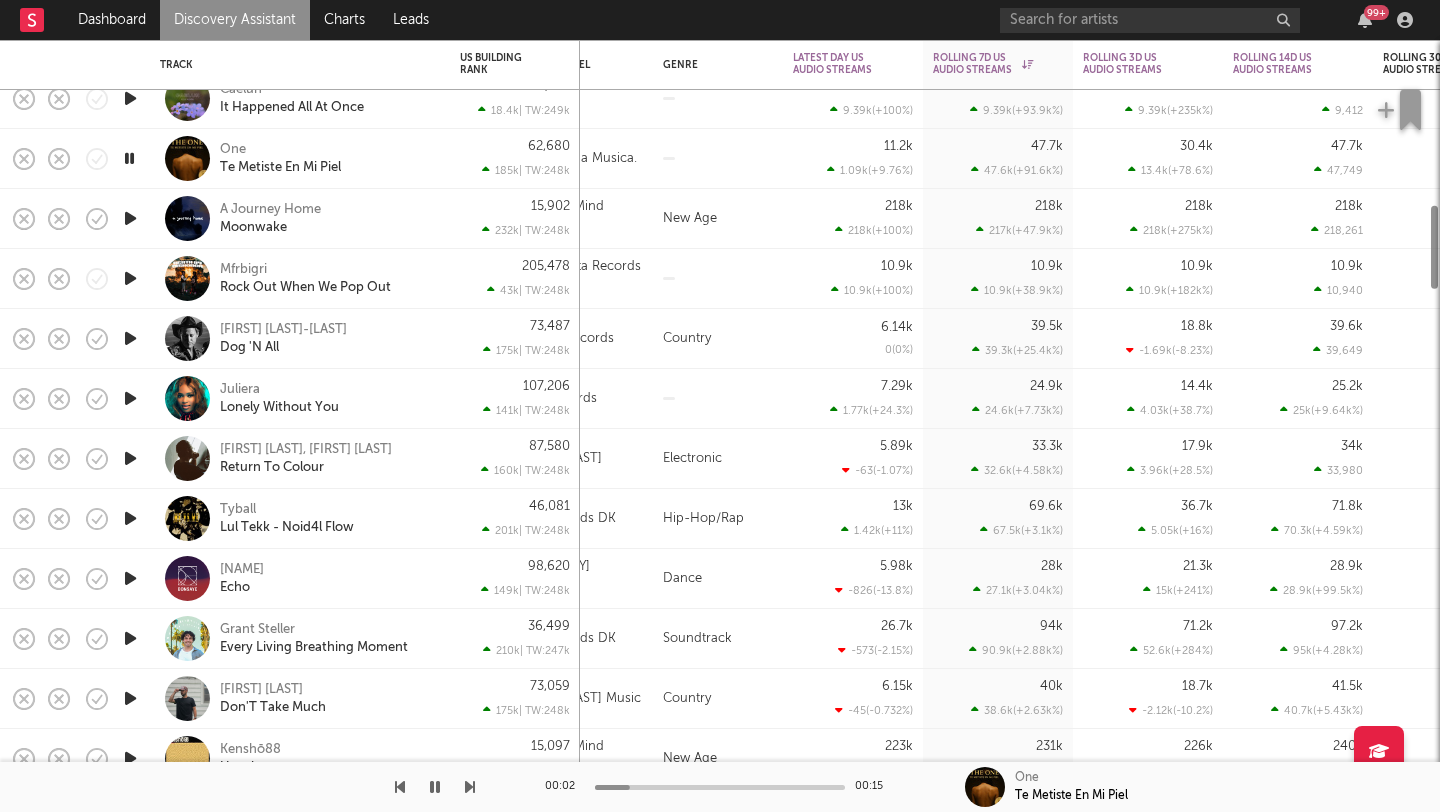 click at bounding box center (130, 338) 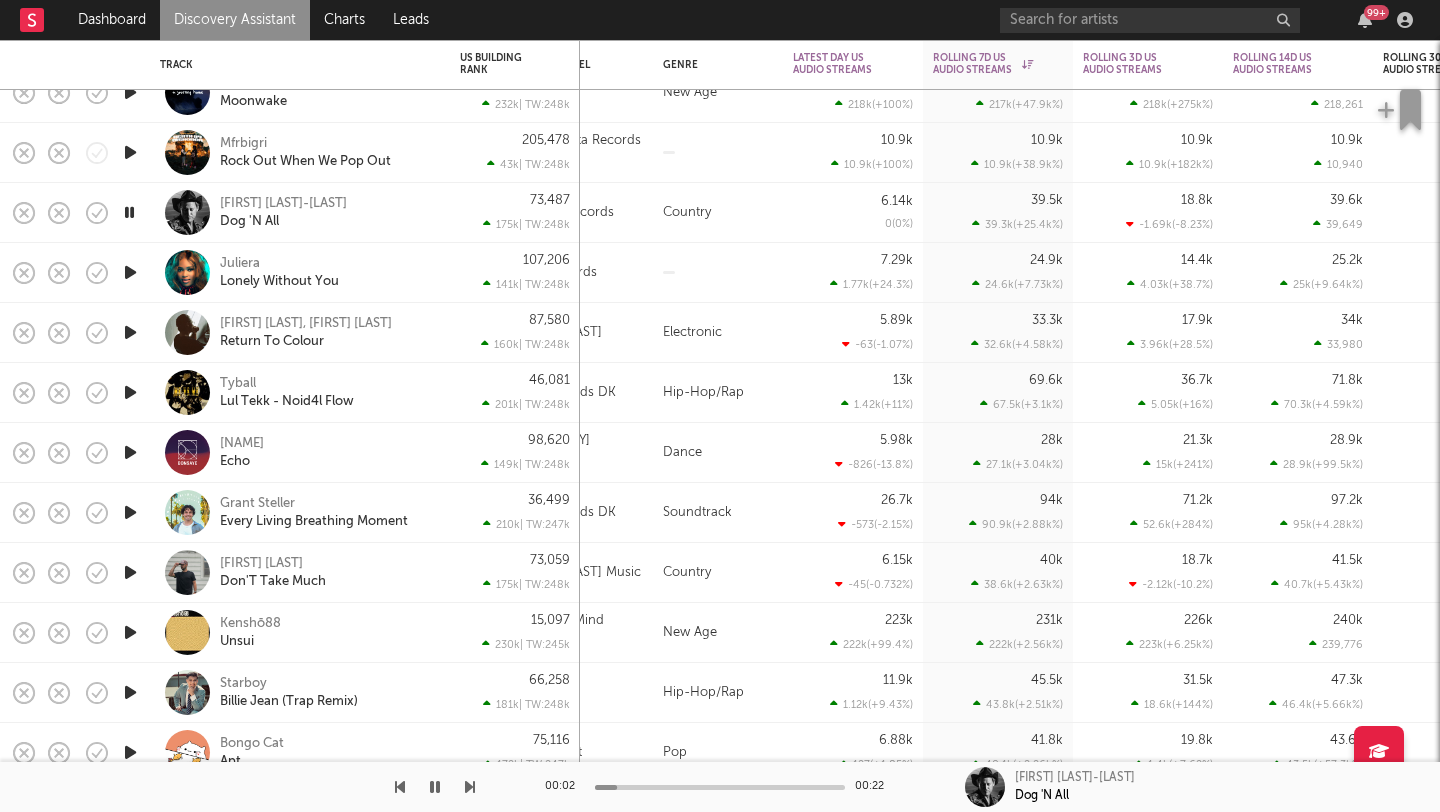 click at bounding box center [130, 392] 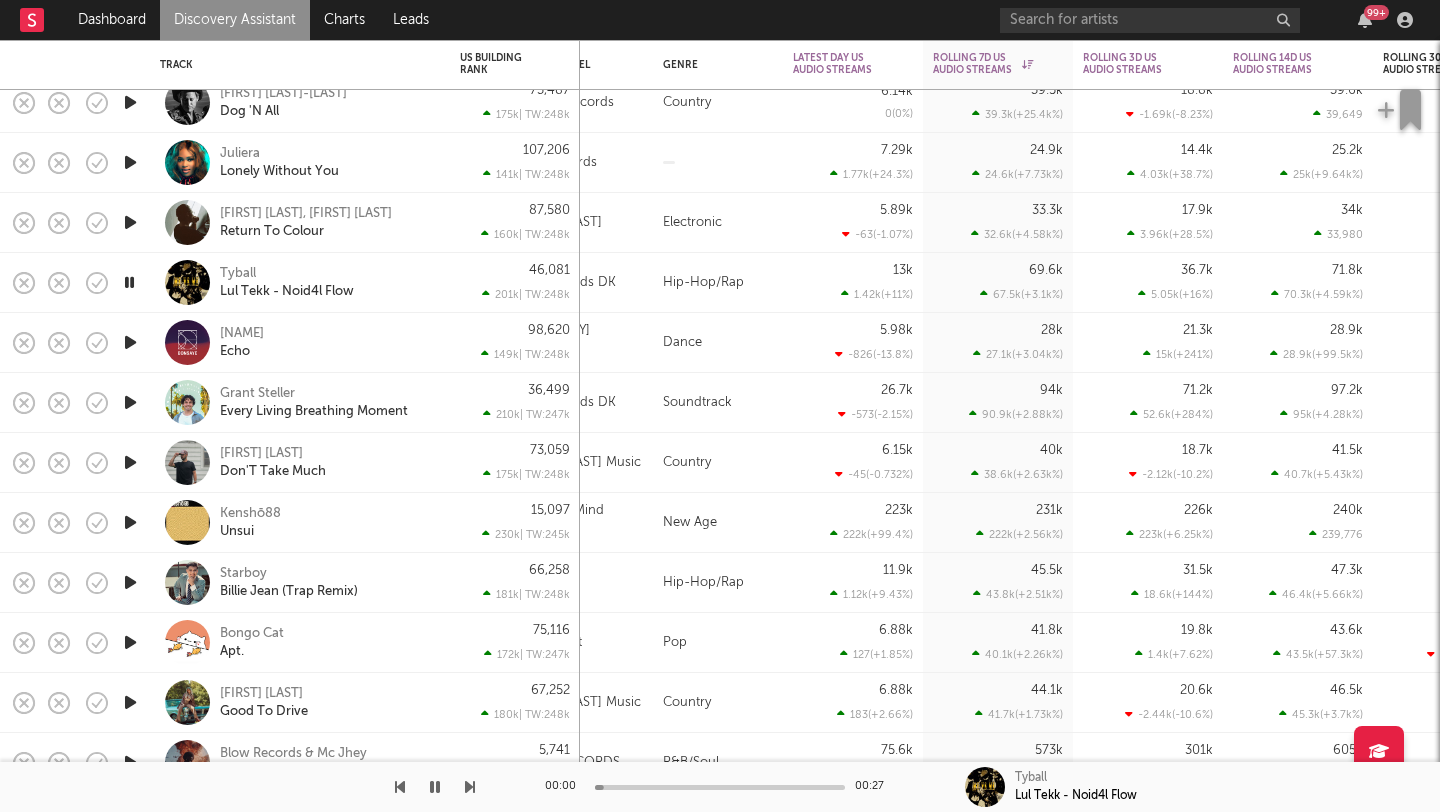 click at bounding box center [130, 342] 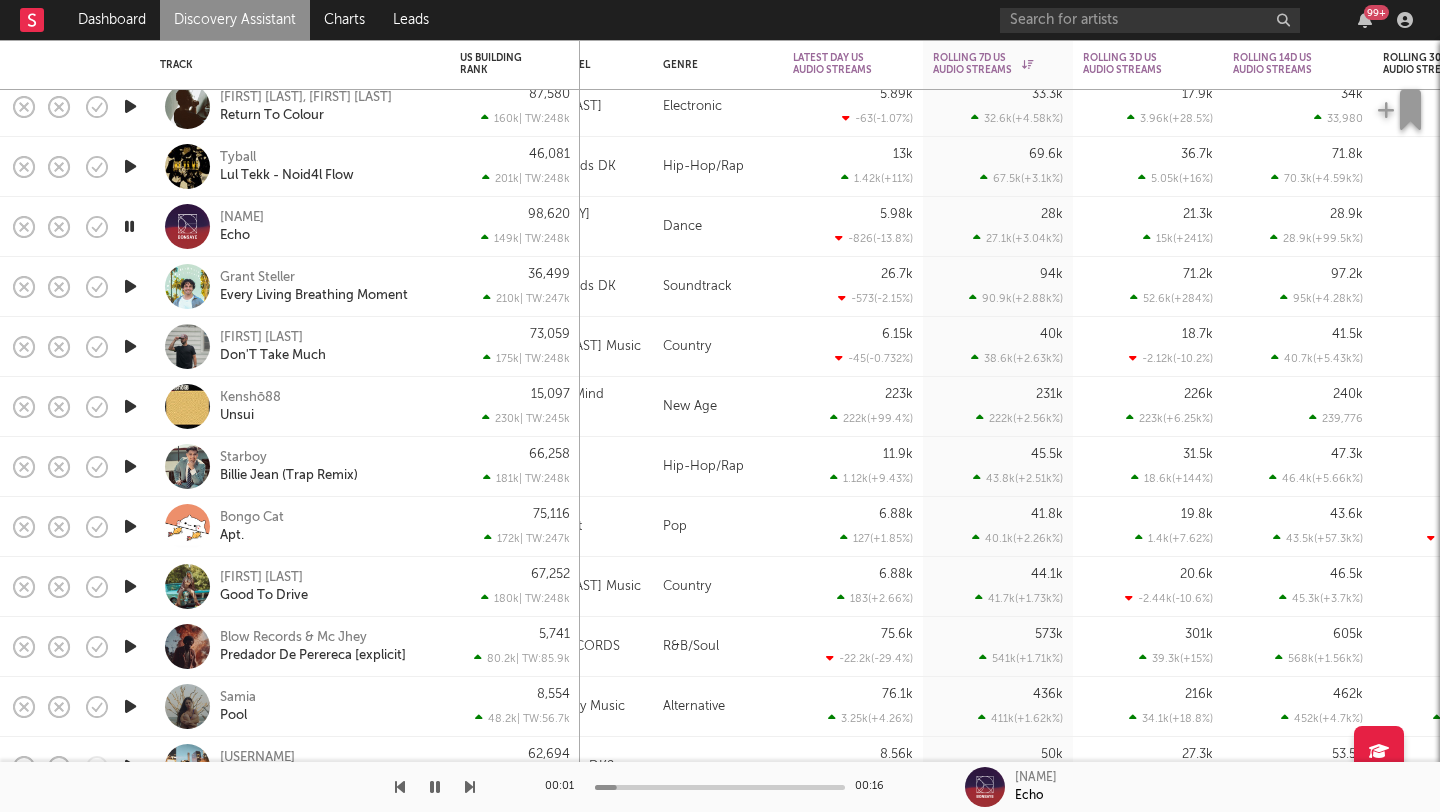 click at bounding box center (130, 286) 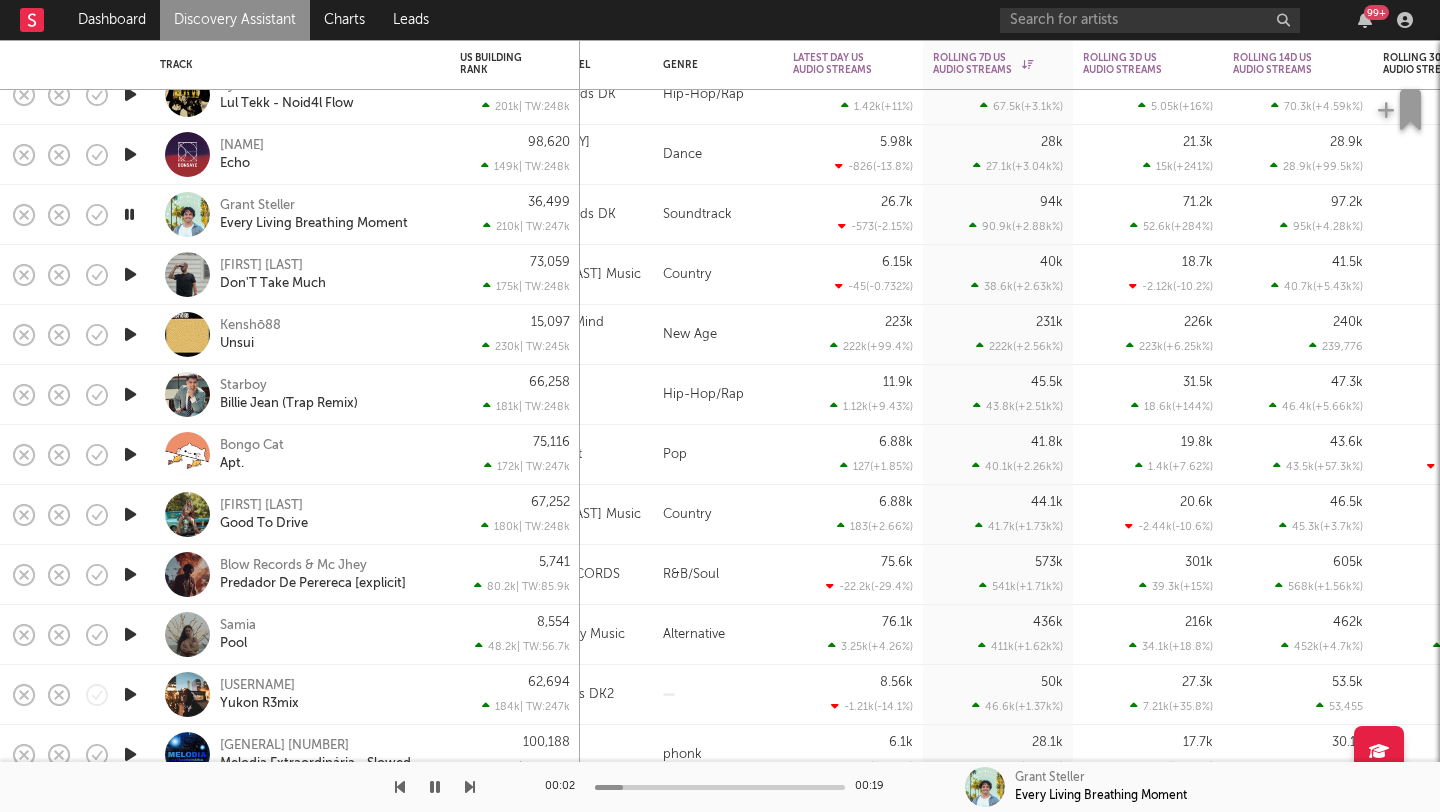 click at bounding box center [130, 274] 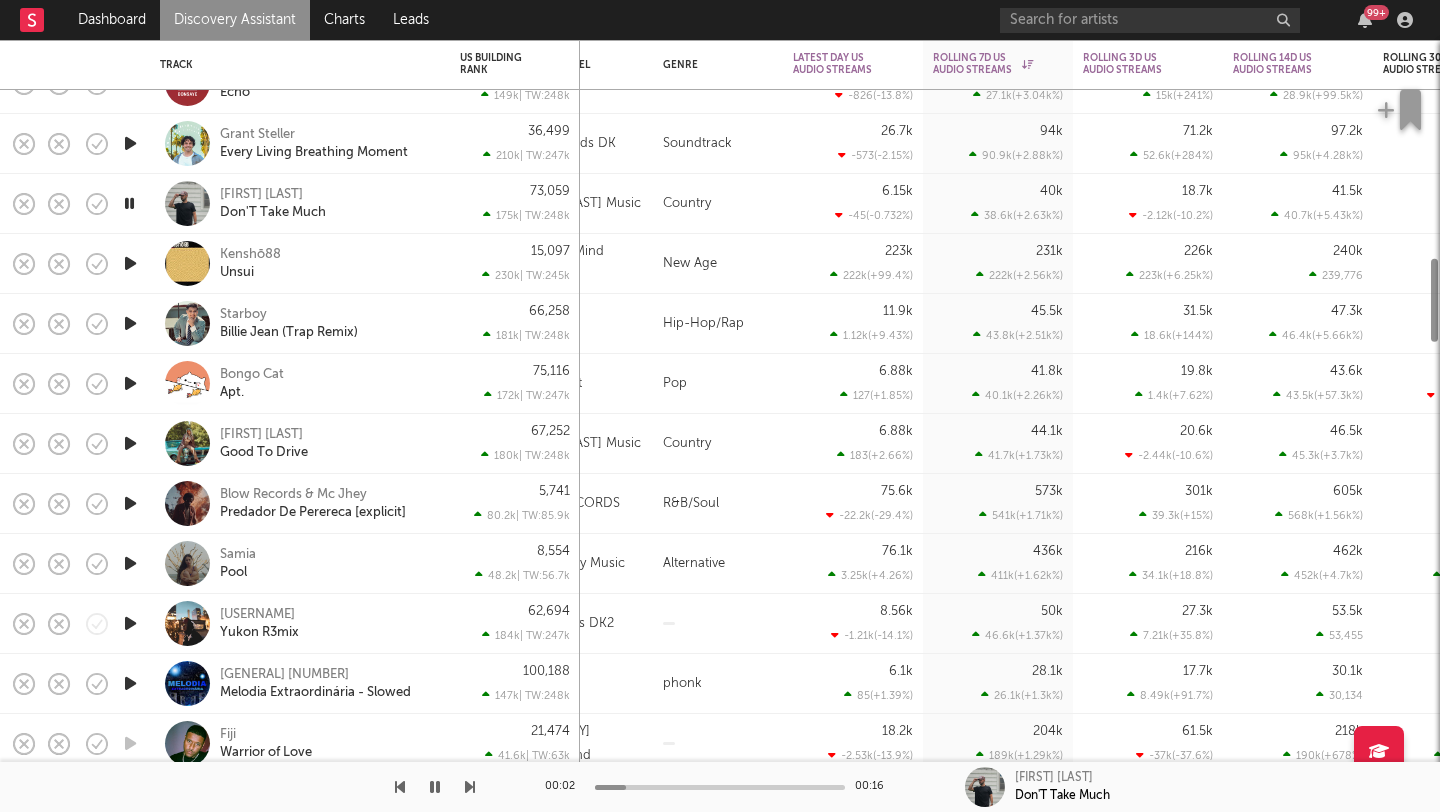 click at bounding box center [130, 264] 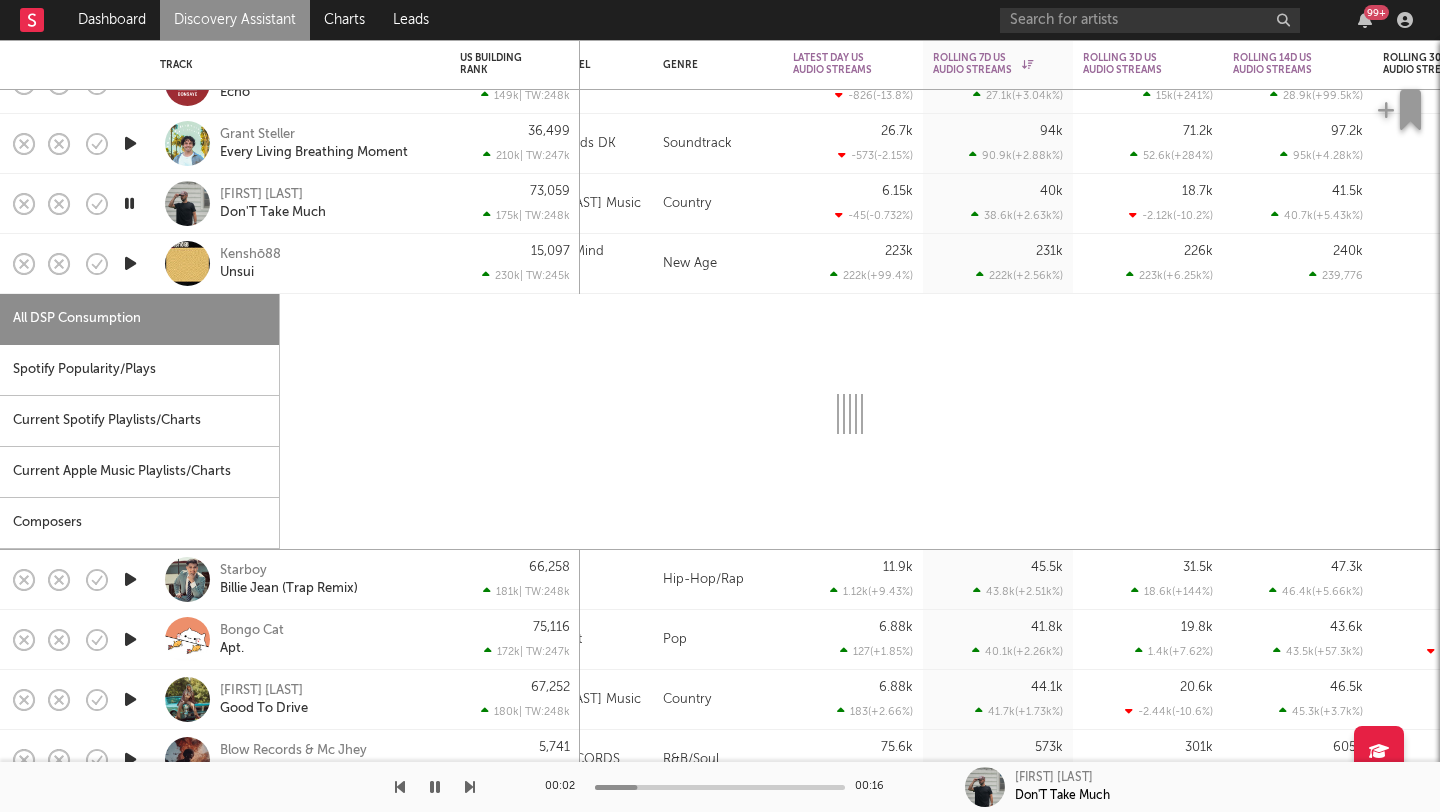 click at bounding box center (130, 263) 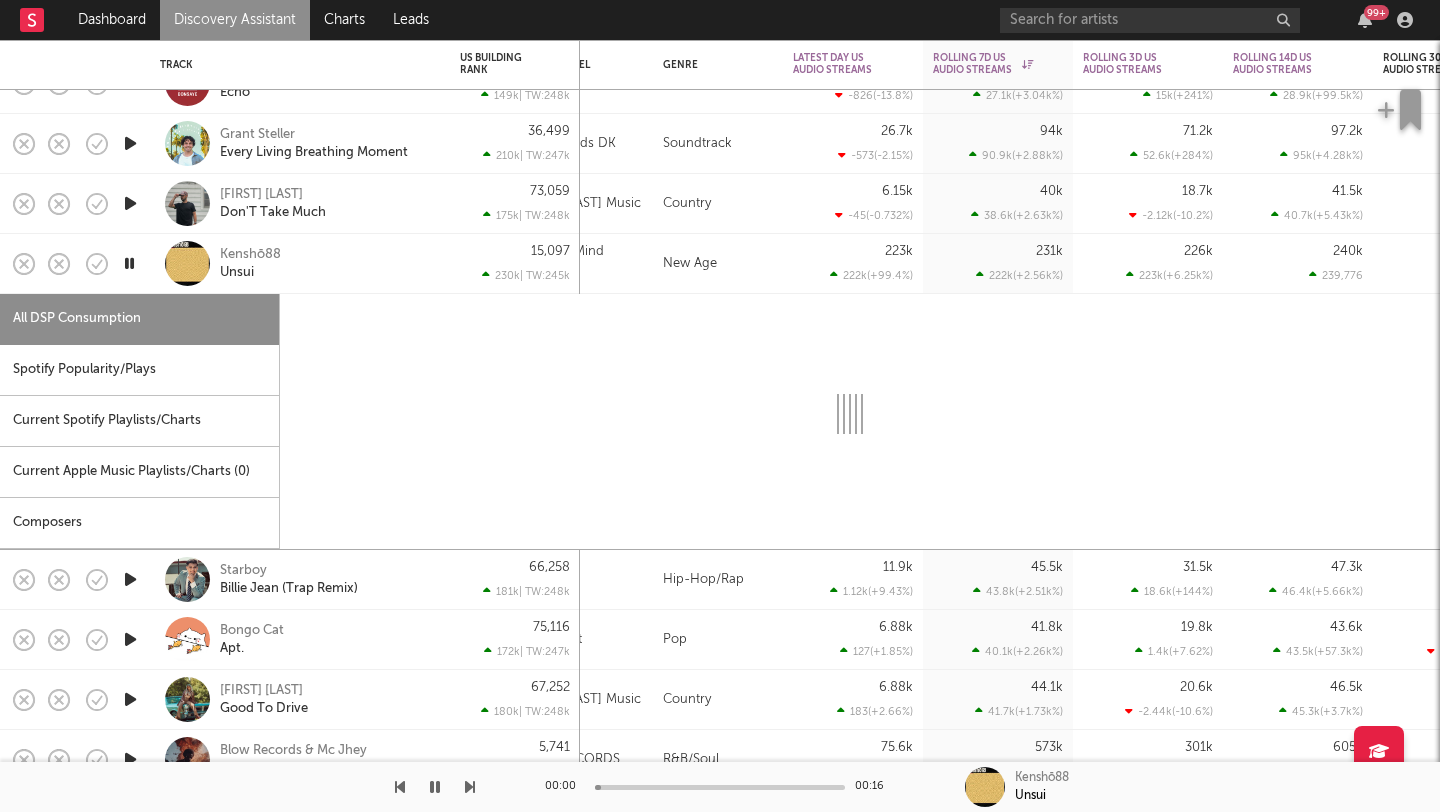 click at bounding box center (187, 263) 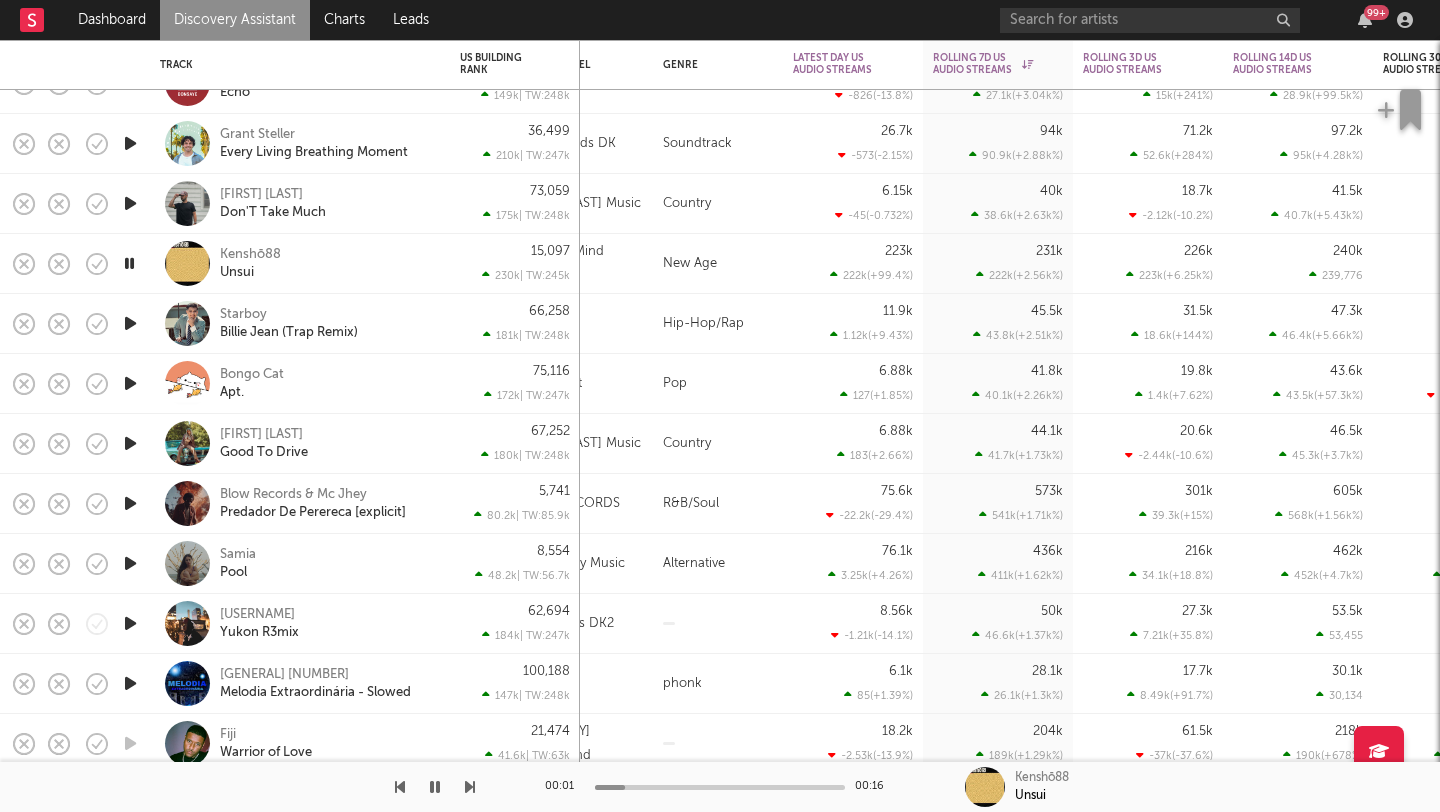 click at bounding box center (129, 263) 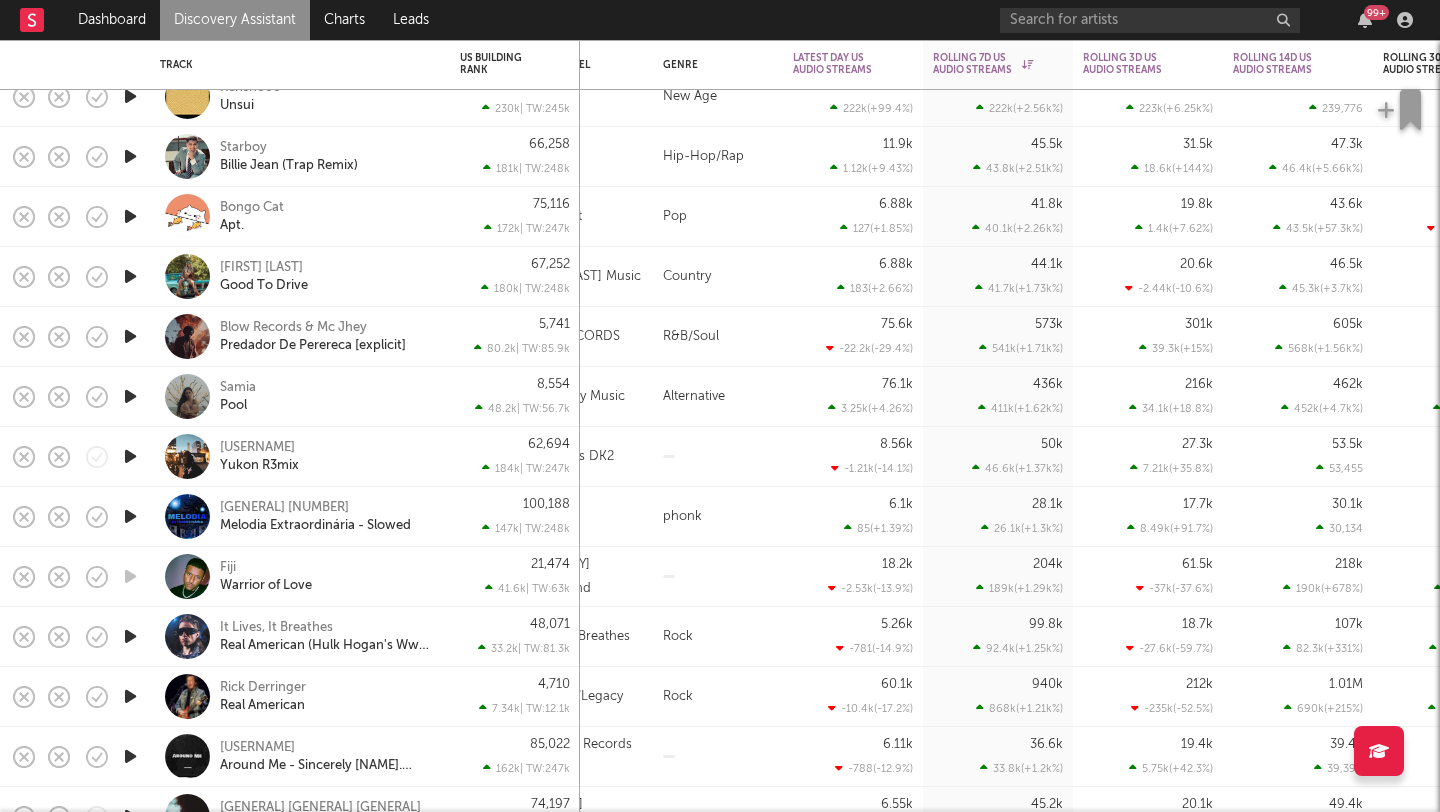 click at bounding box center [130, 336] 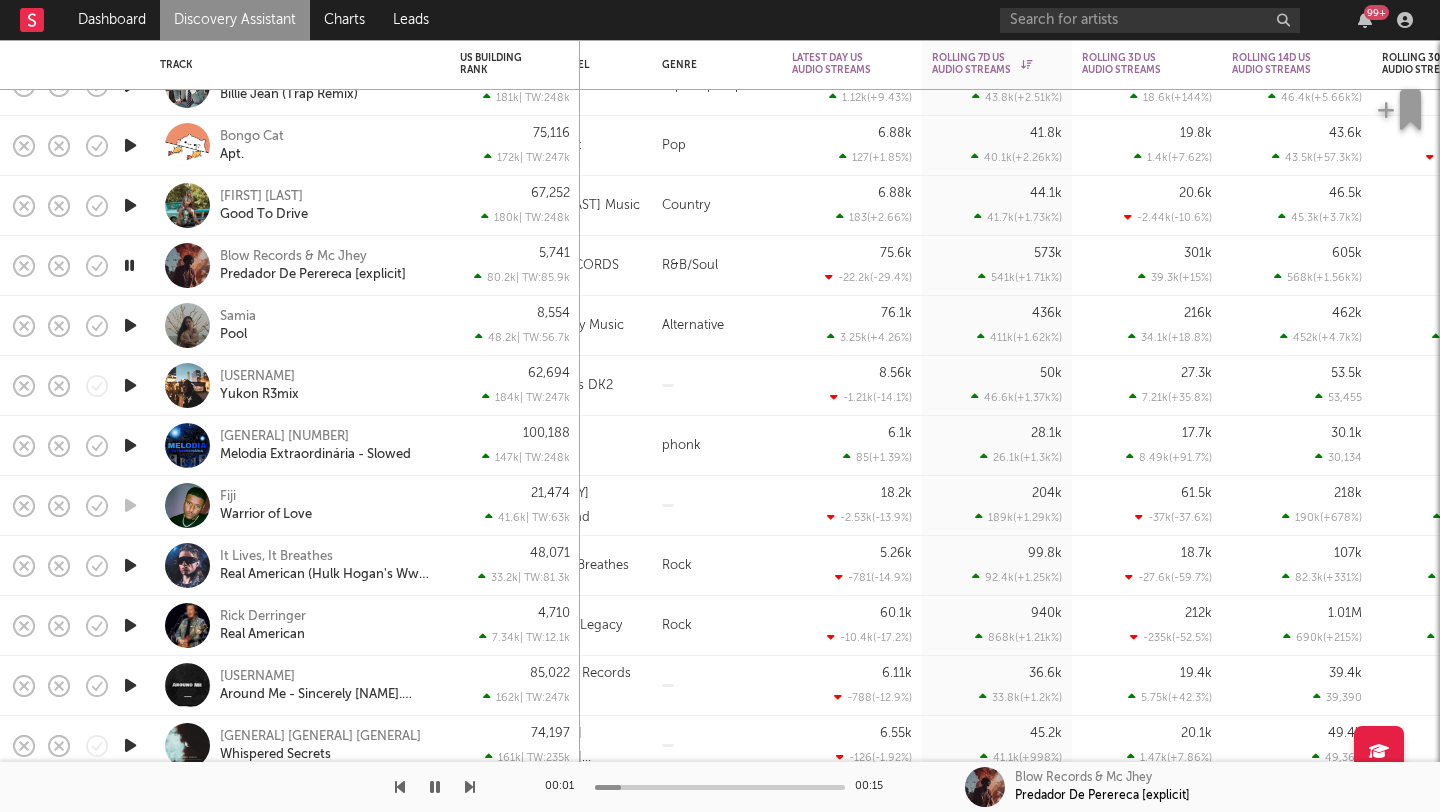 click at bounding box center [130, 325] 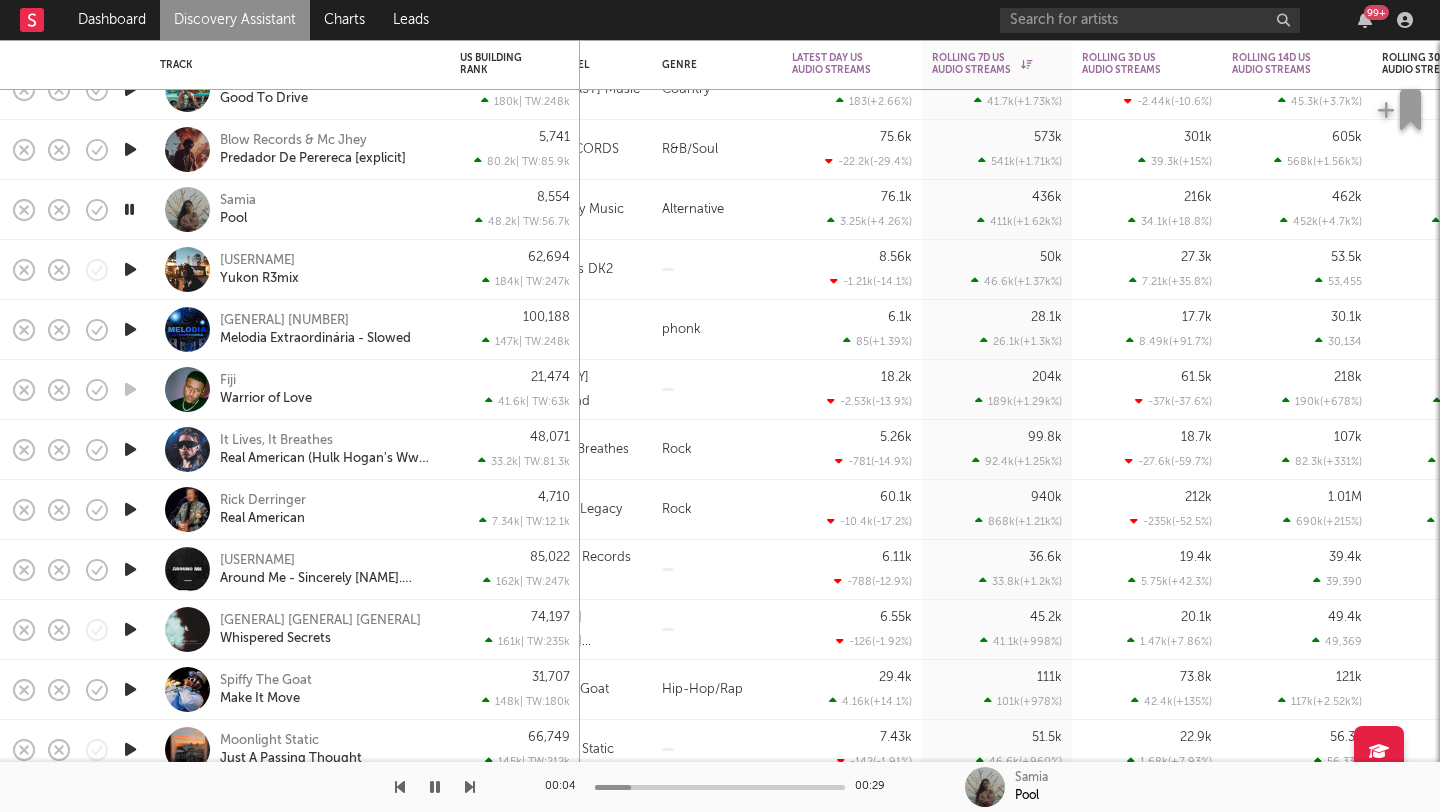 click at bounding box center [130, 329] 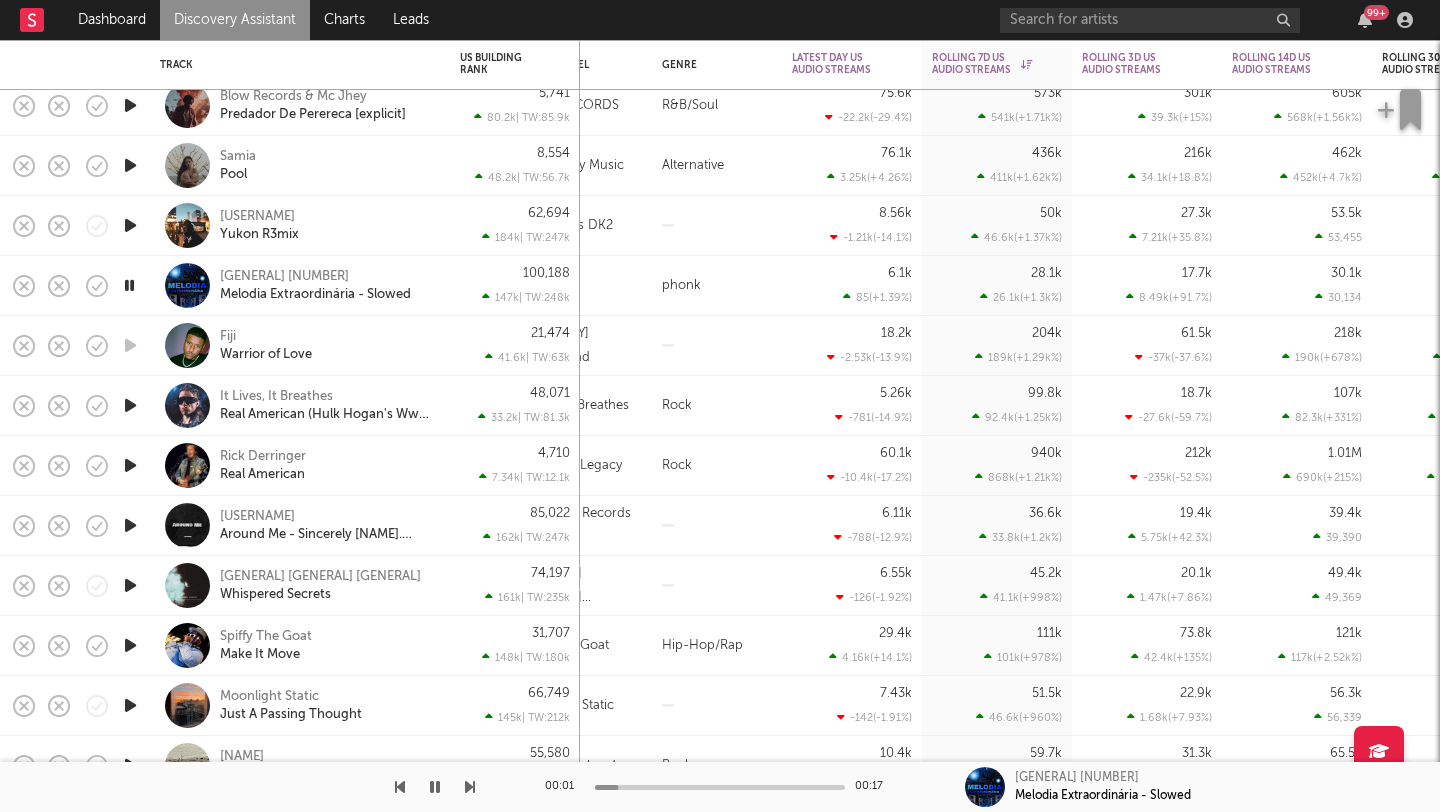 click at bounding box center [130, 405] 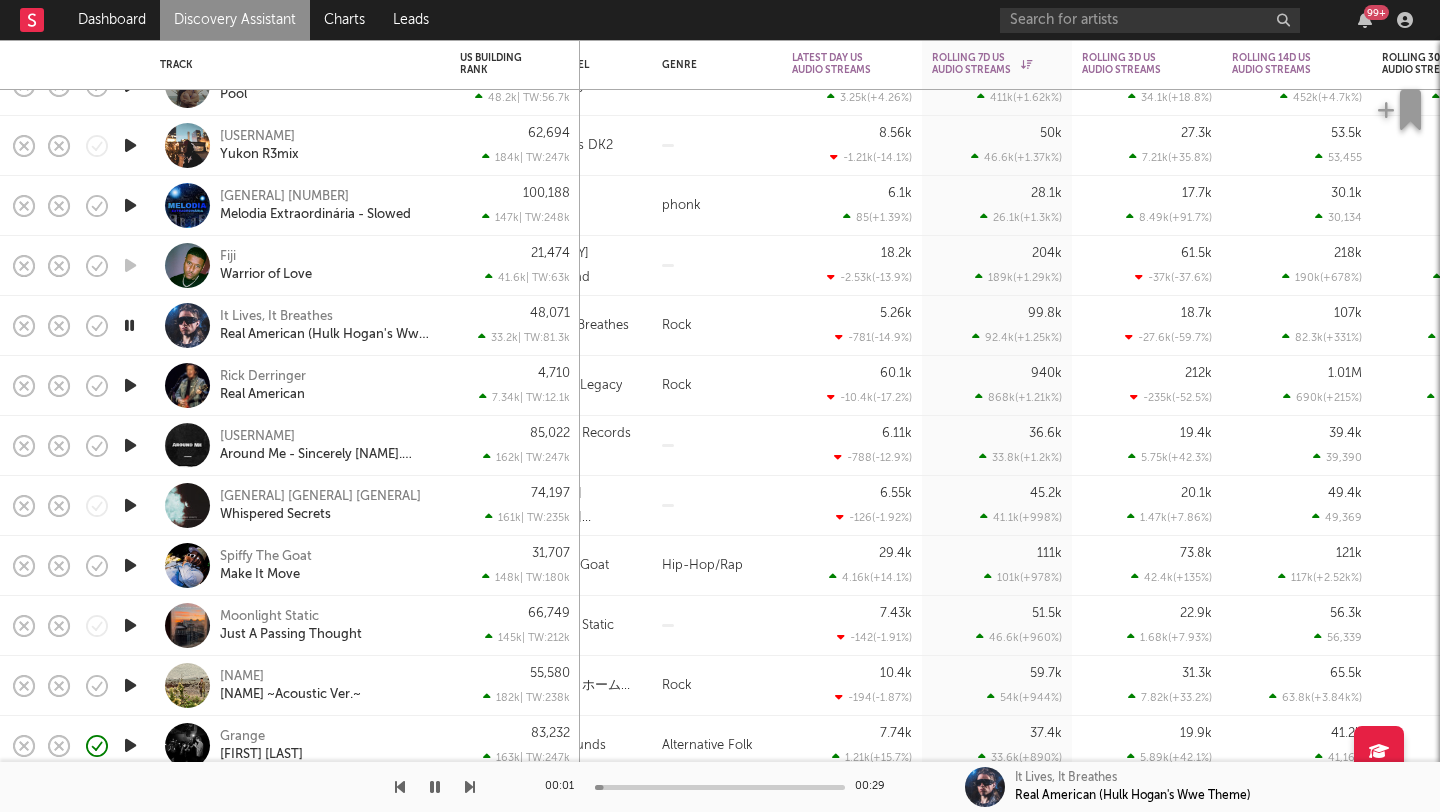 click at bounding box center (130, 385) 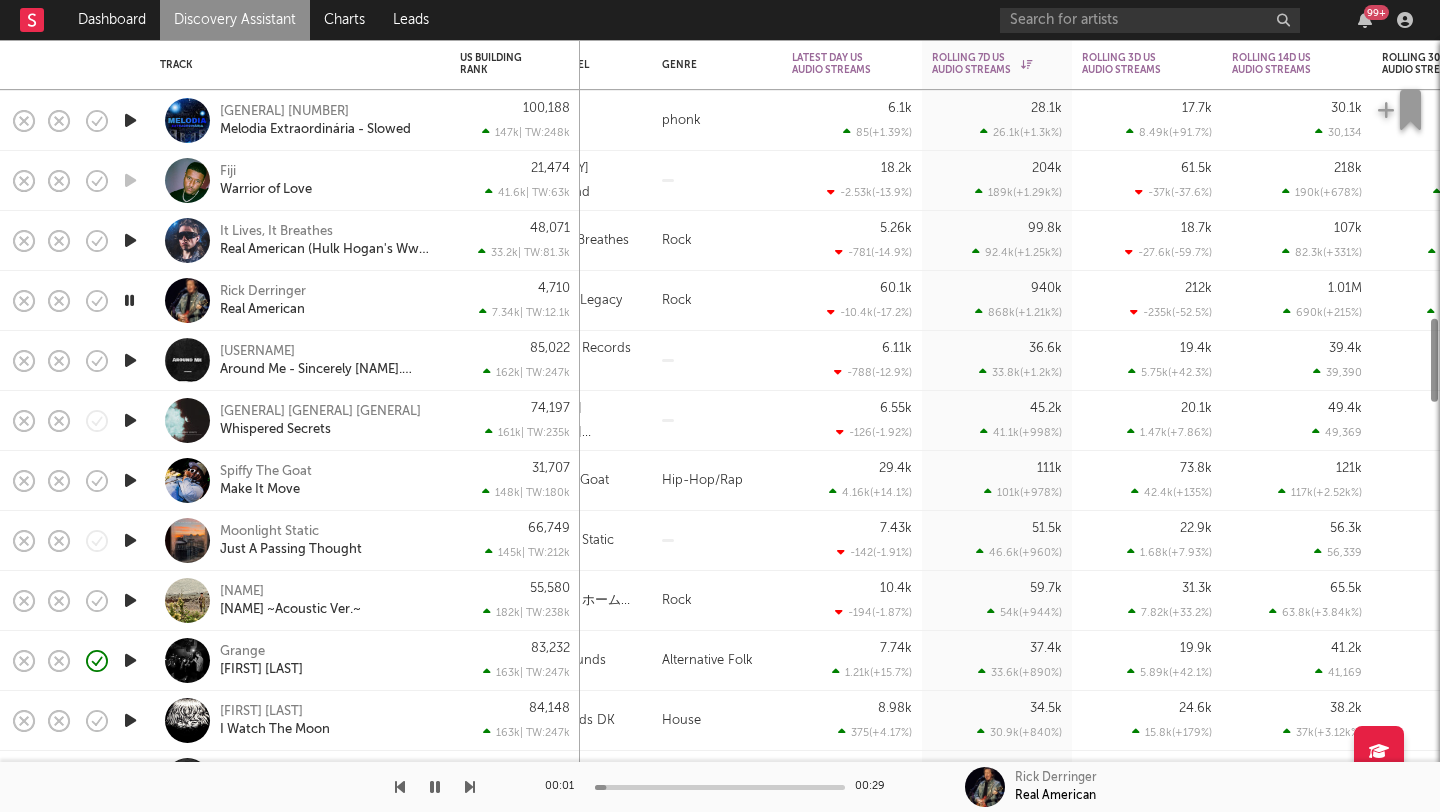 click at bounding box center (130, 361) 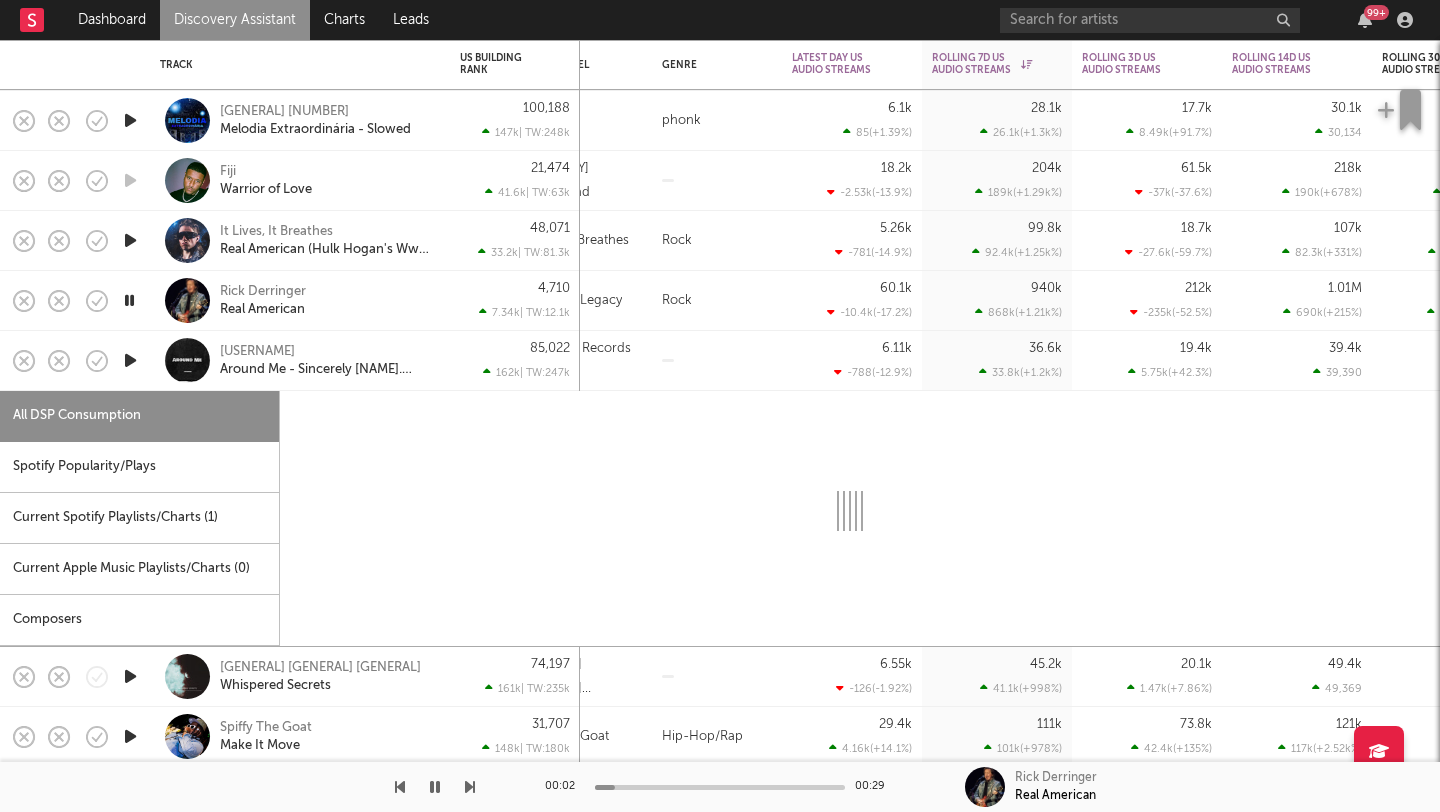 click at bounding box center (130, 360) 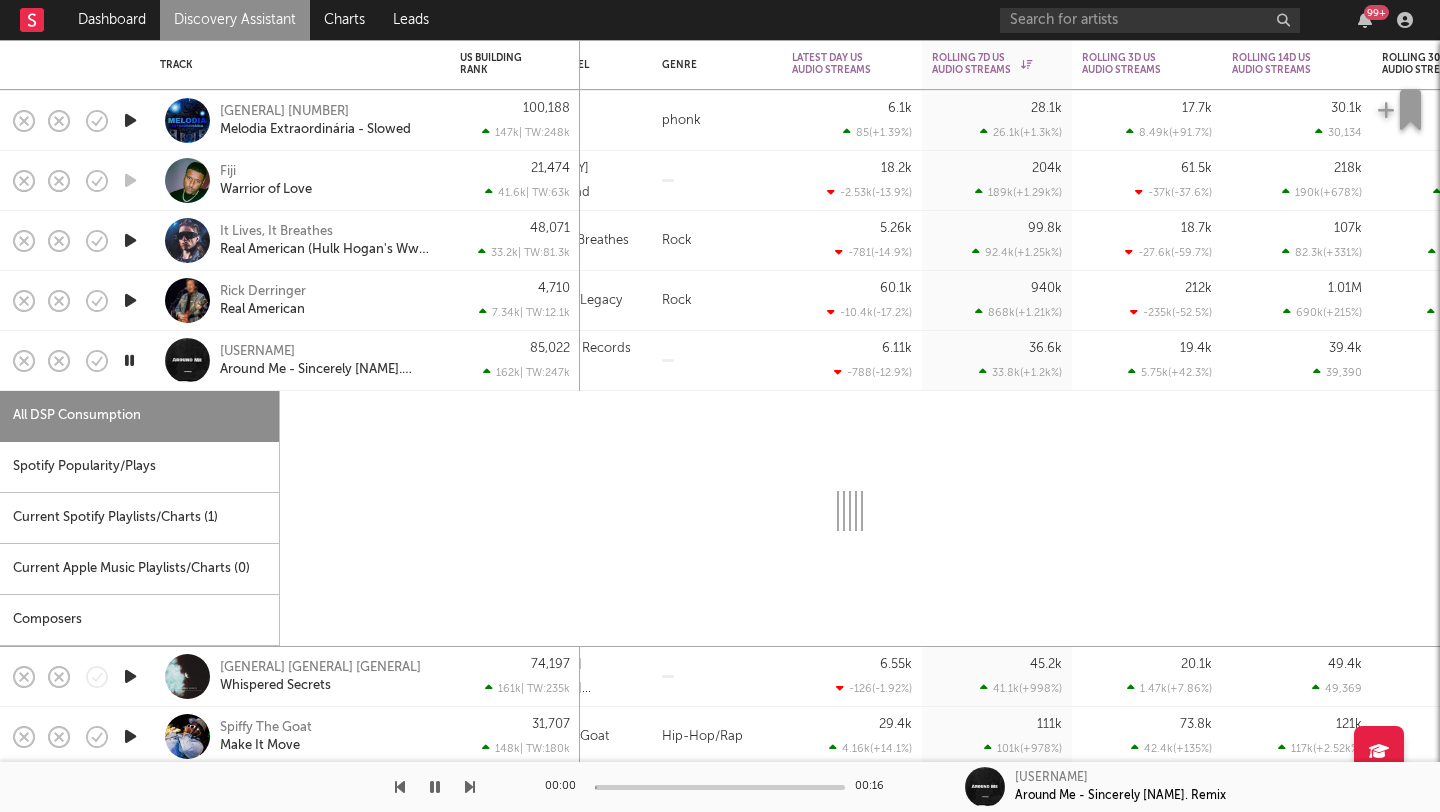 select on "1w" 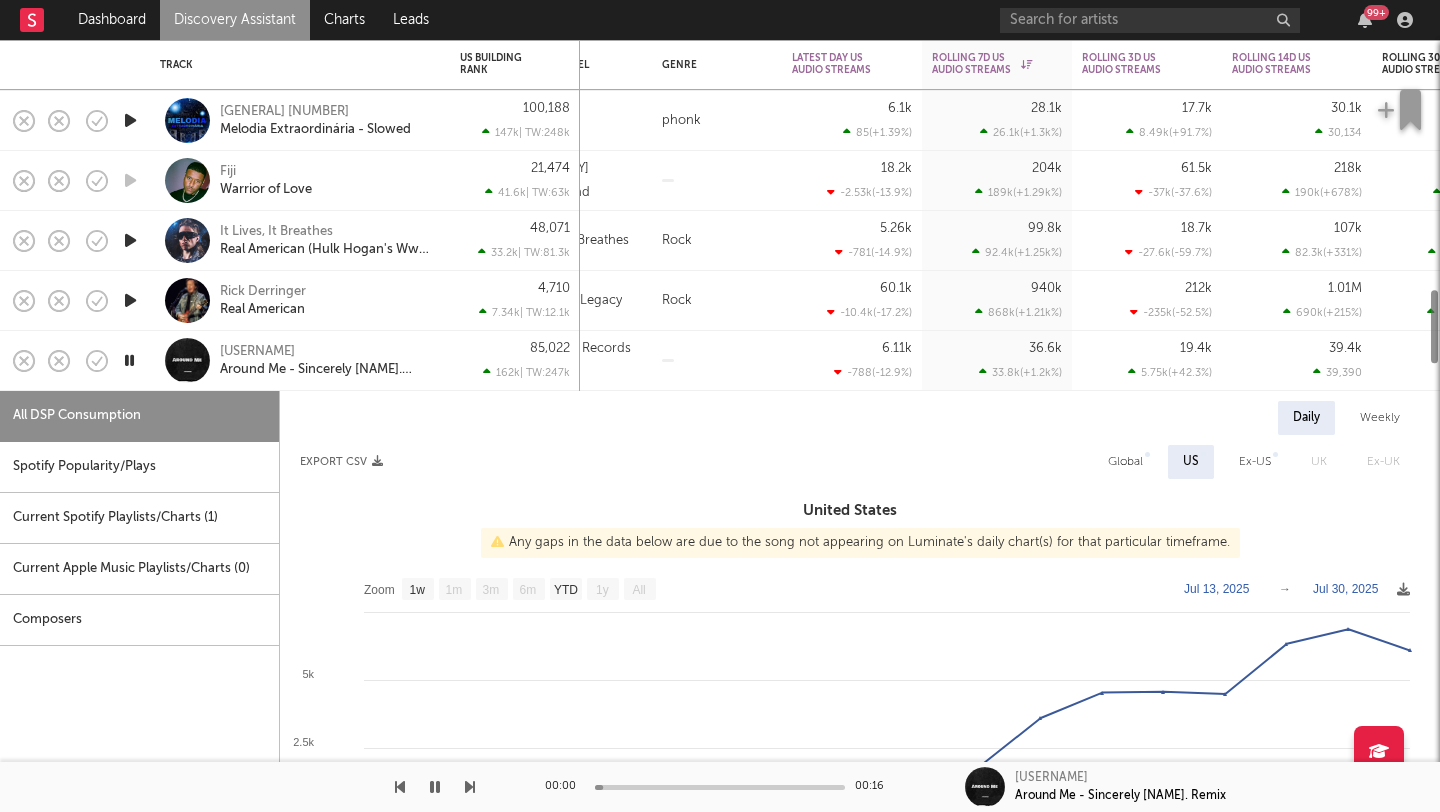 click on "Lvtrainer2k Around Me - Sincerely Lue. Remix" at bounding box center (300, 361) 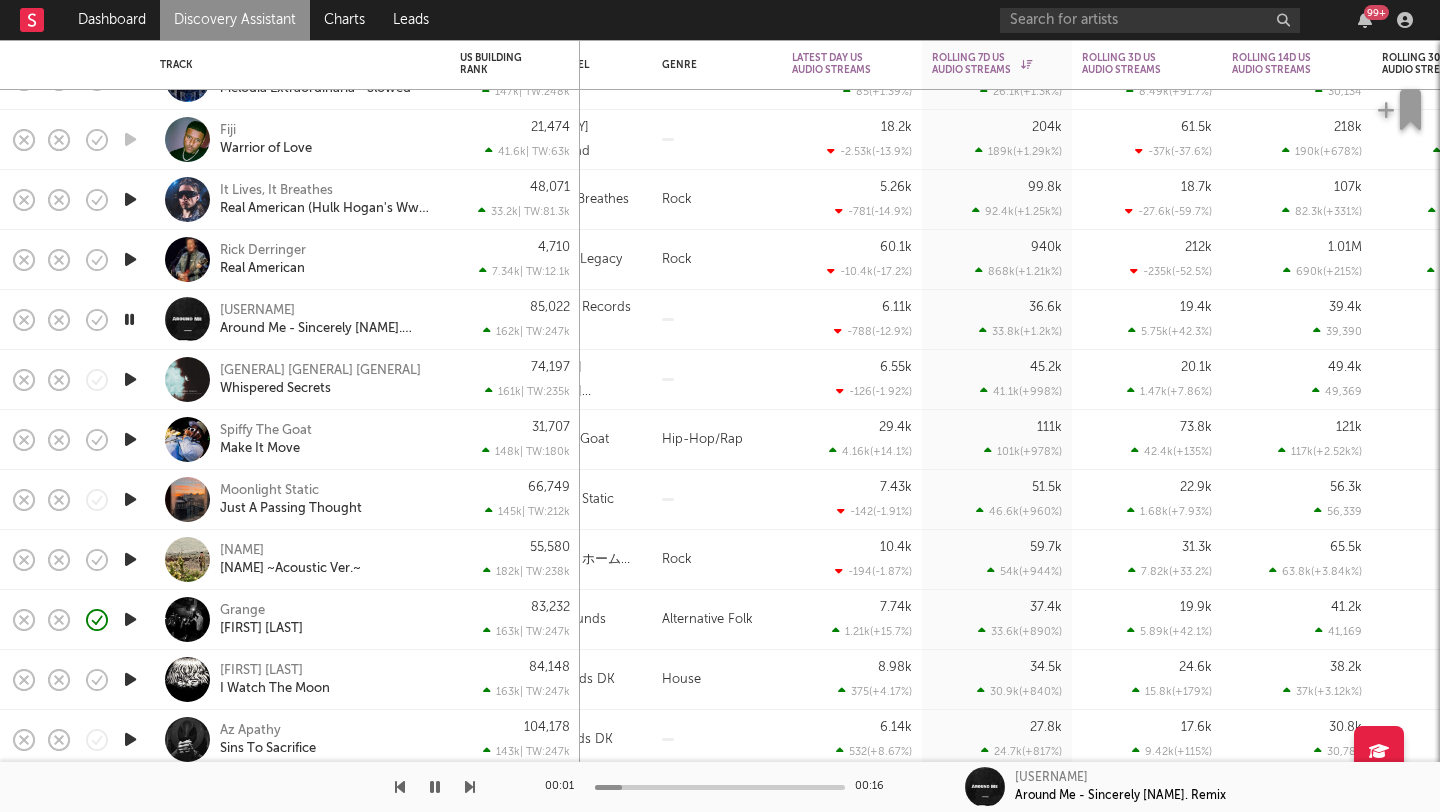 click at bounding box center [130, 379] 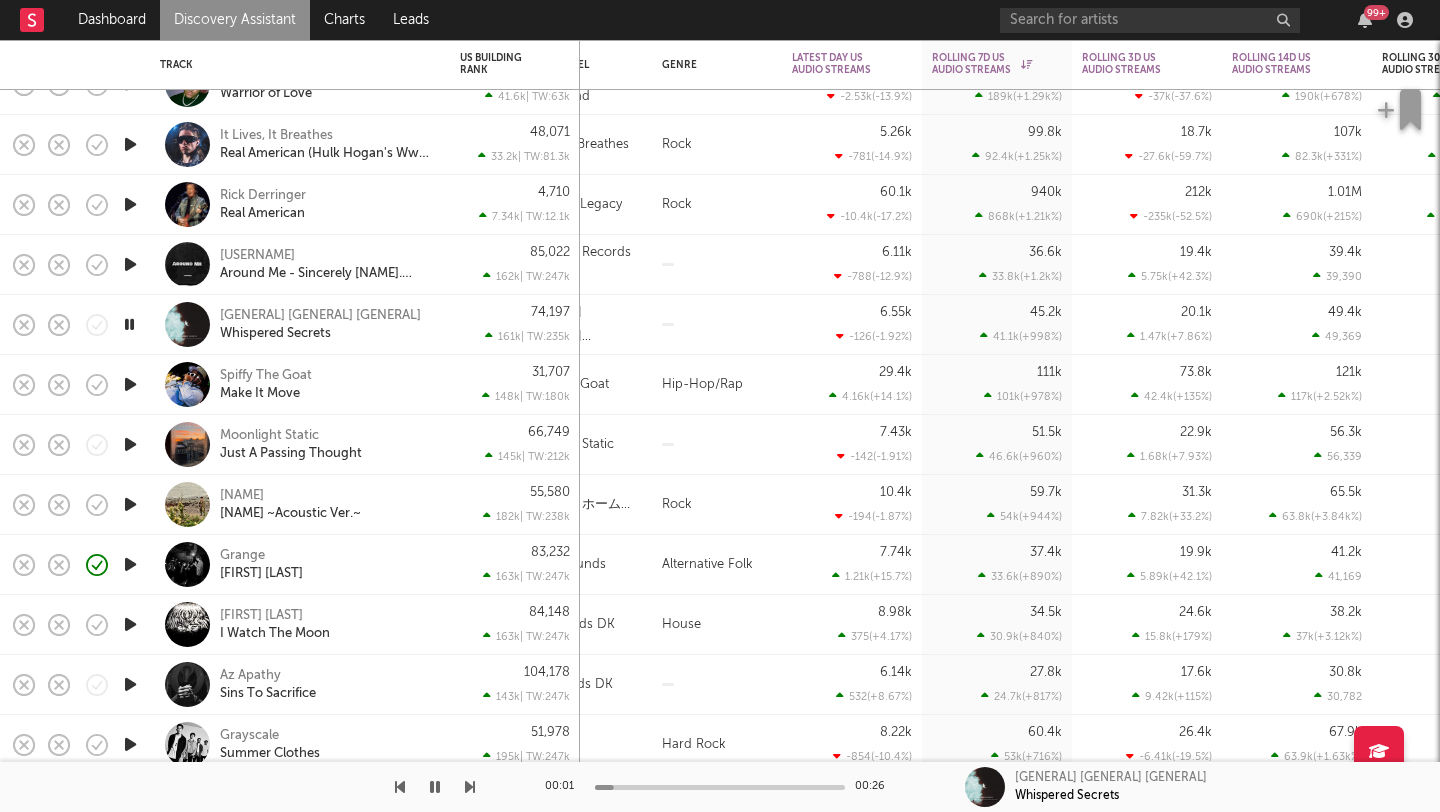 click at bounding box center [130, 384] 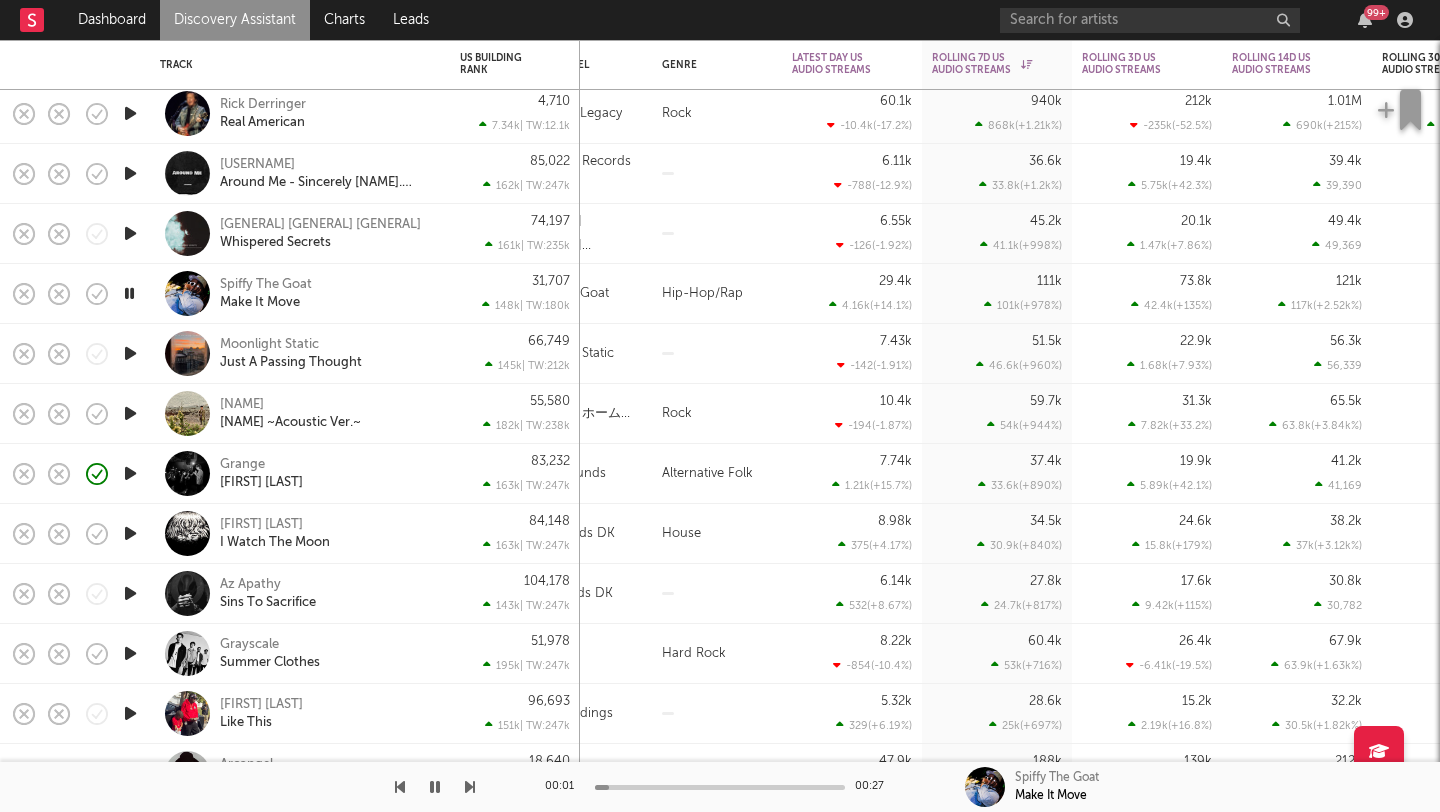 click at bounding box center (130, 353) 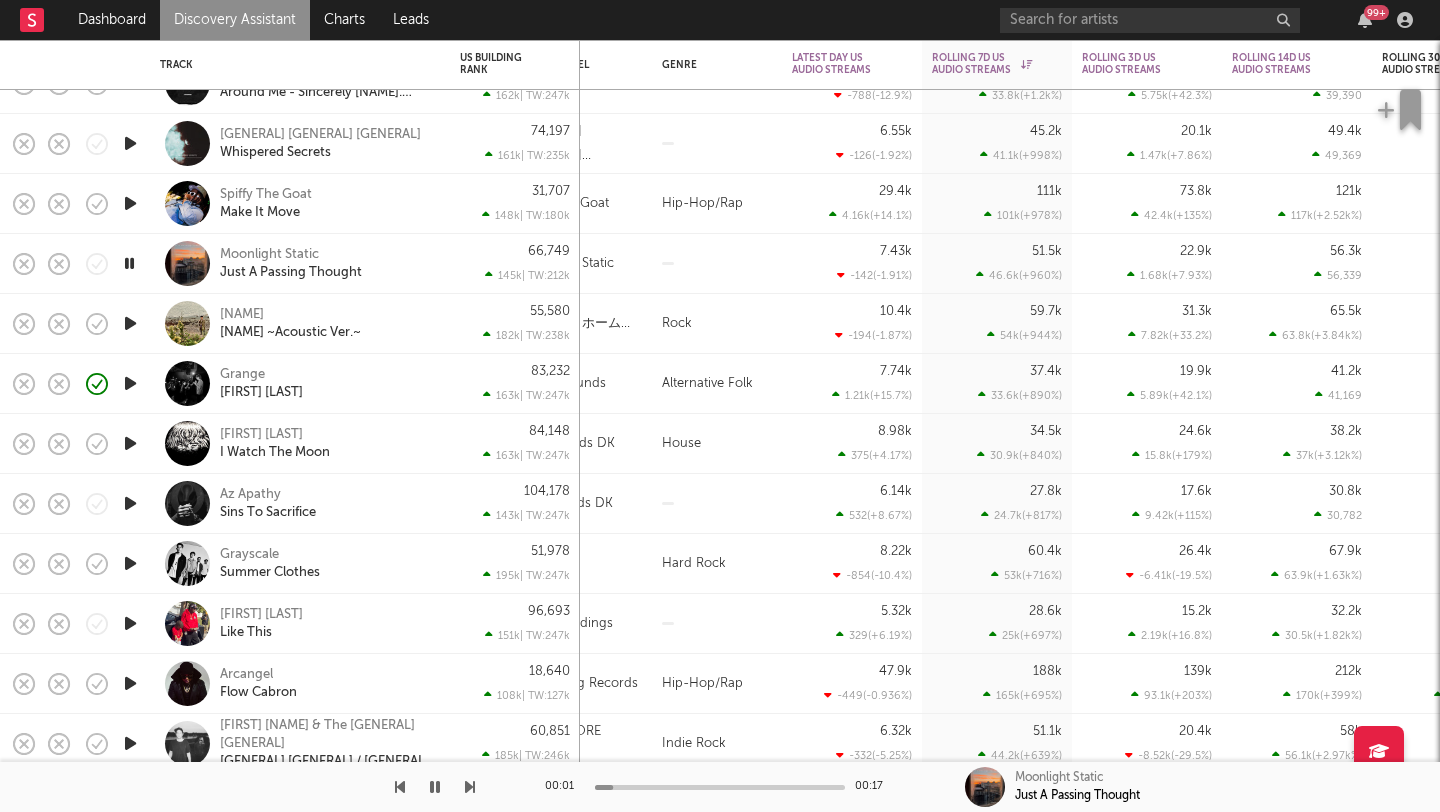 click at bounding box center [130, 323] 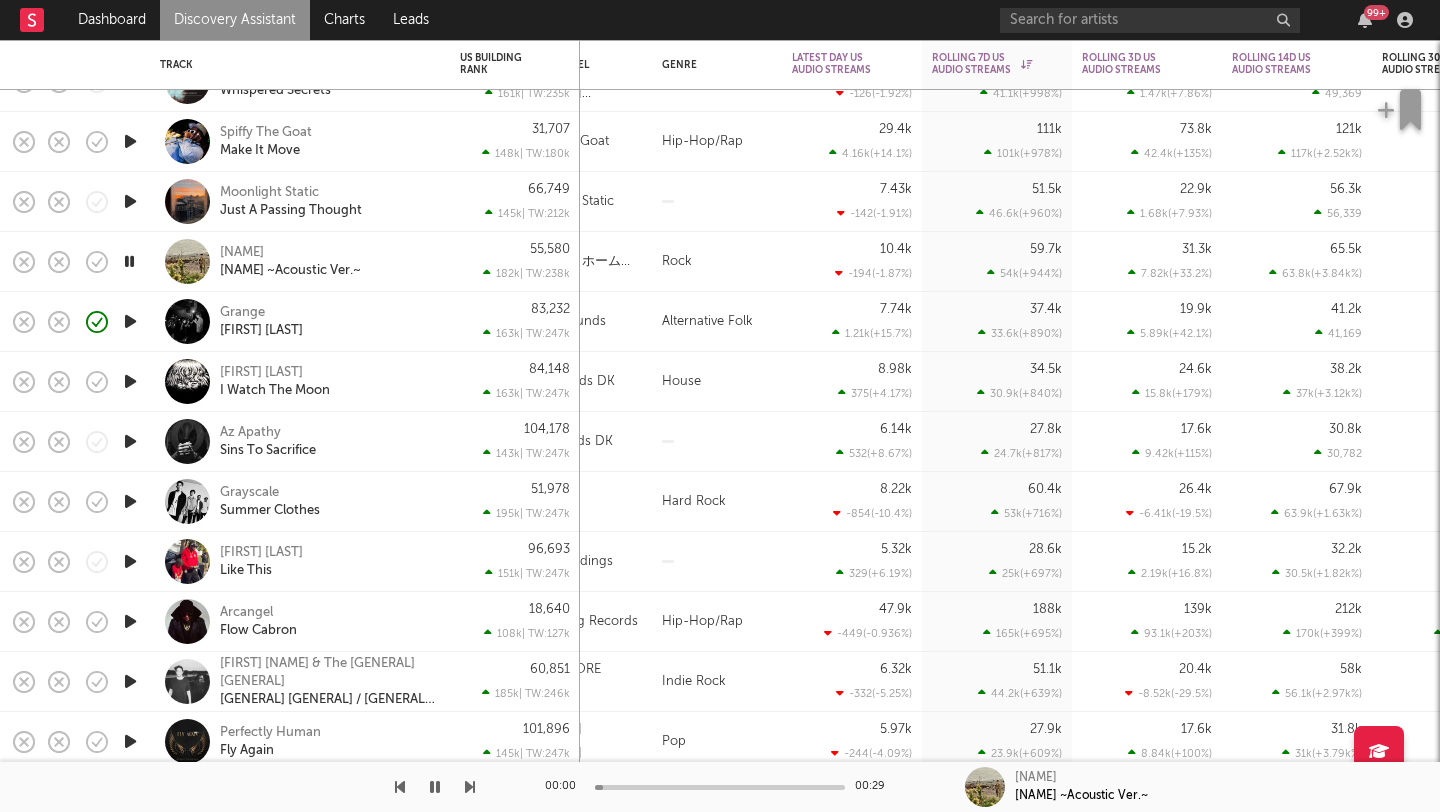 click at bounding box center [130, 321] 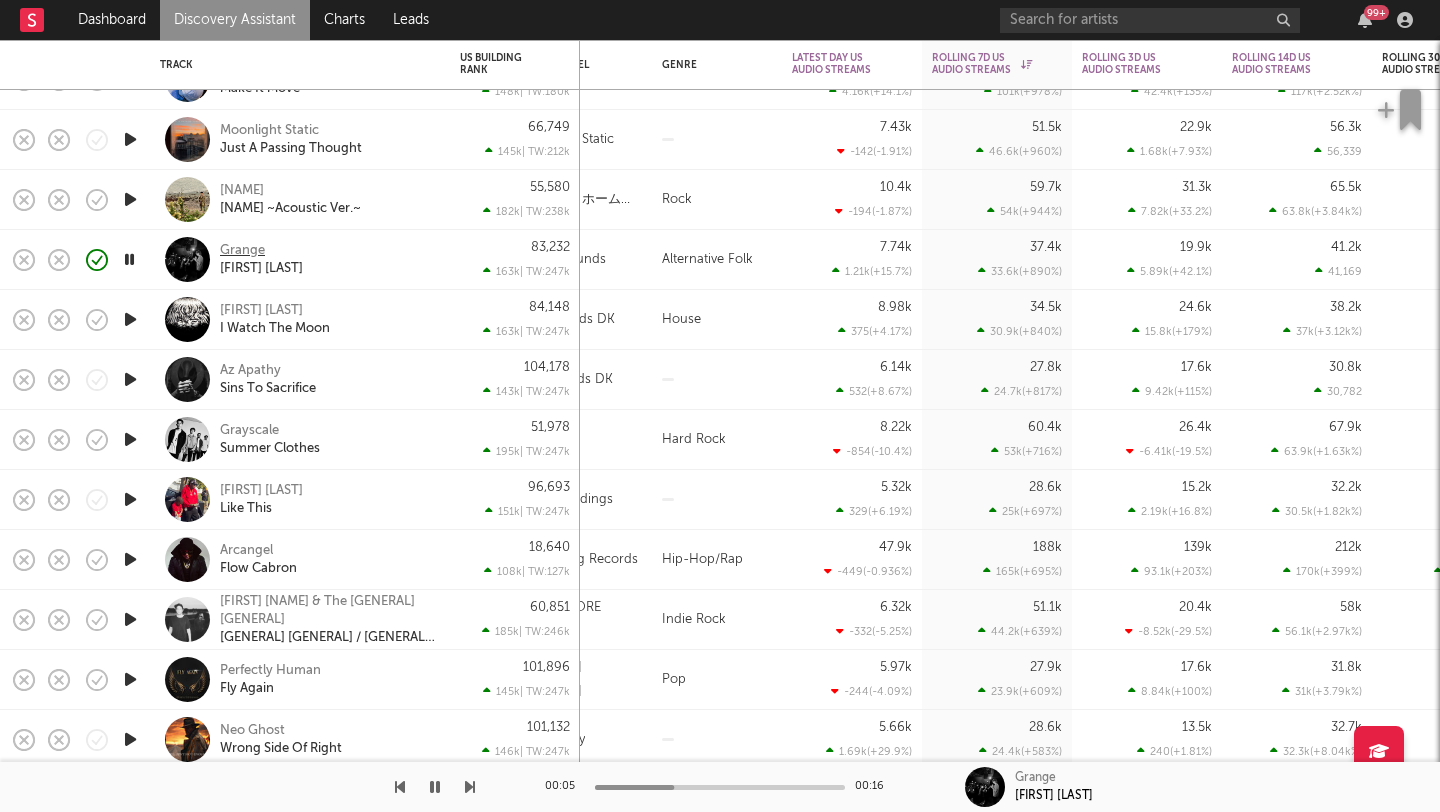 click on "Grange" at bounding box center [242, 251] 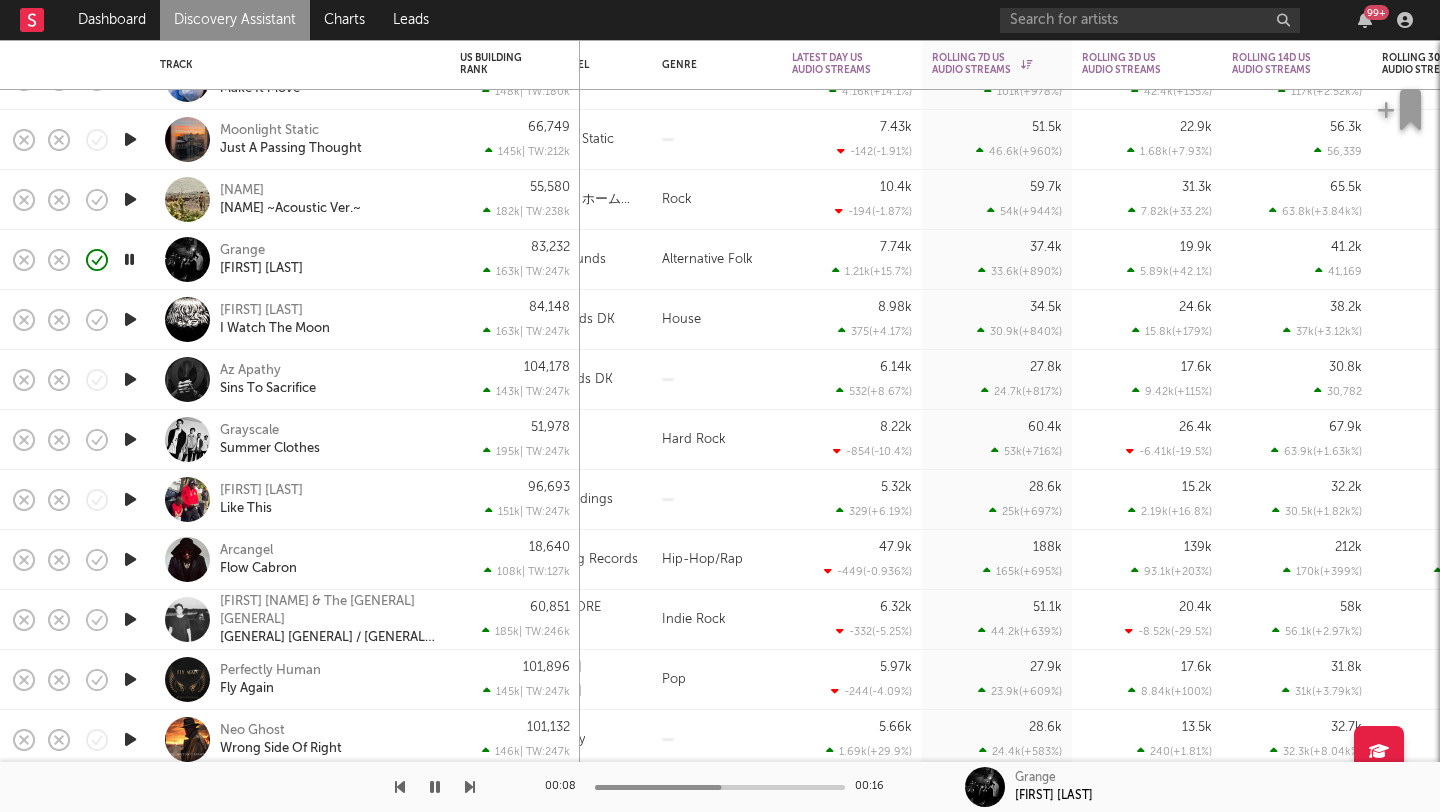 click at bounding box center (130, 319) 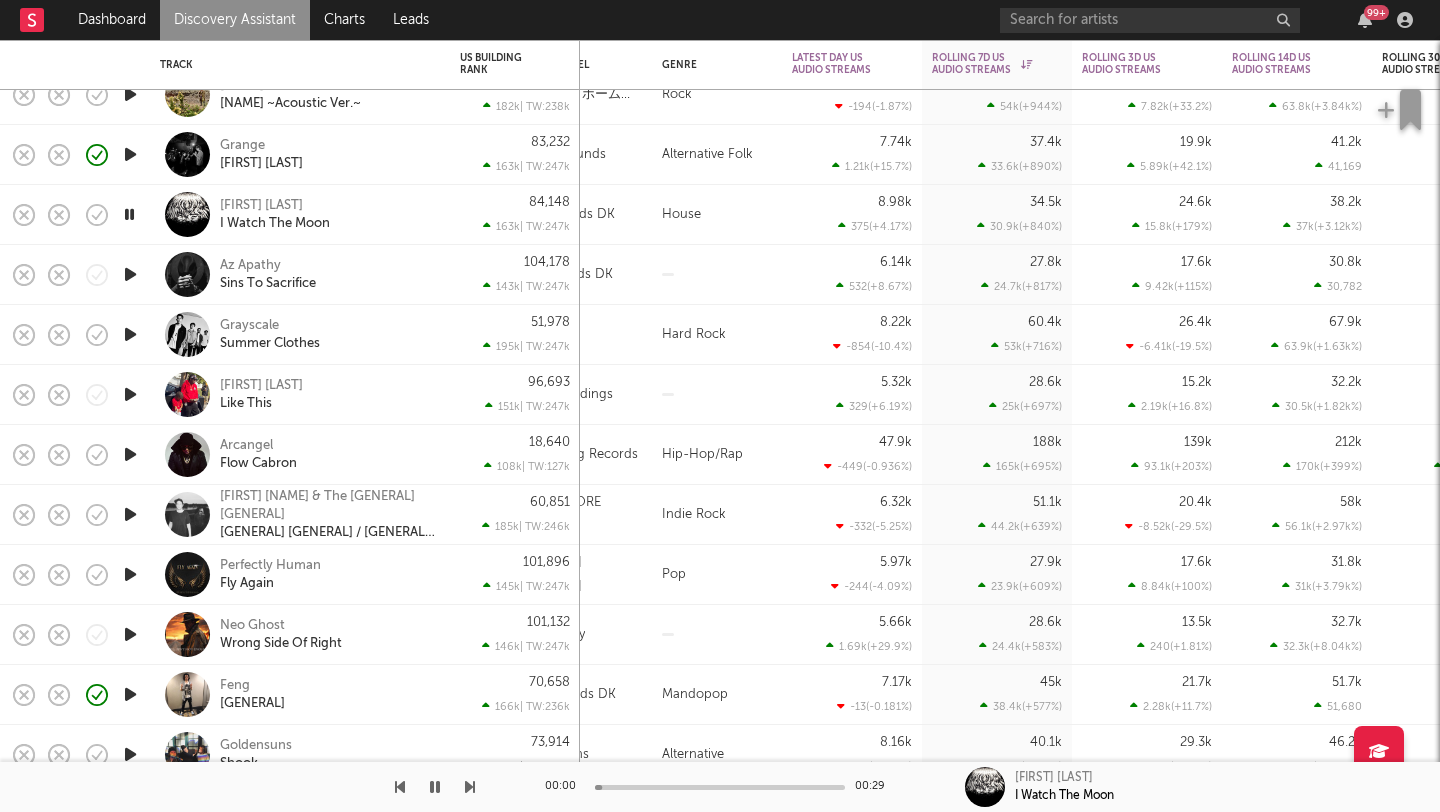 click at bounding box center (130, 274) 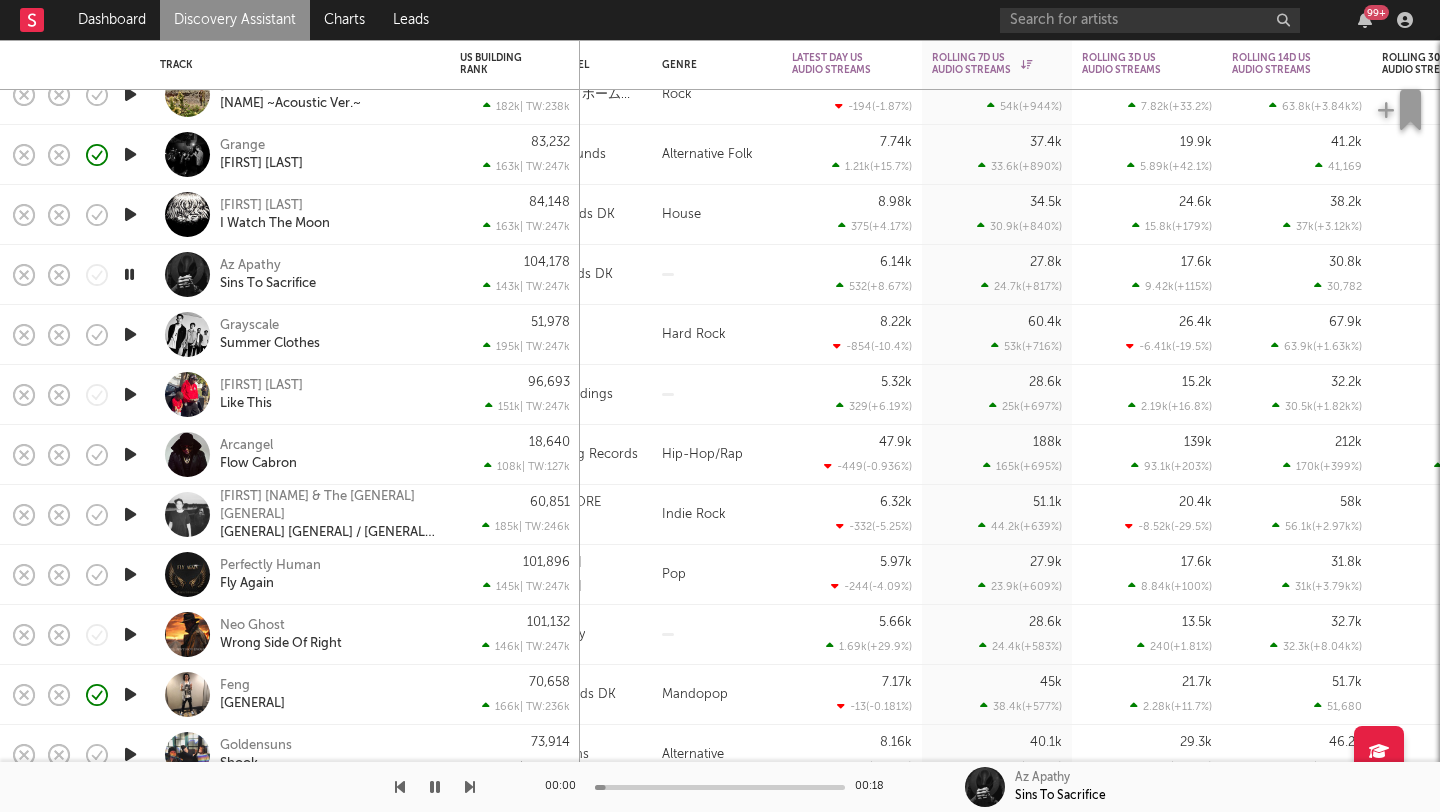 click at bounding box center [130, 334] 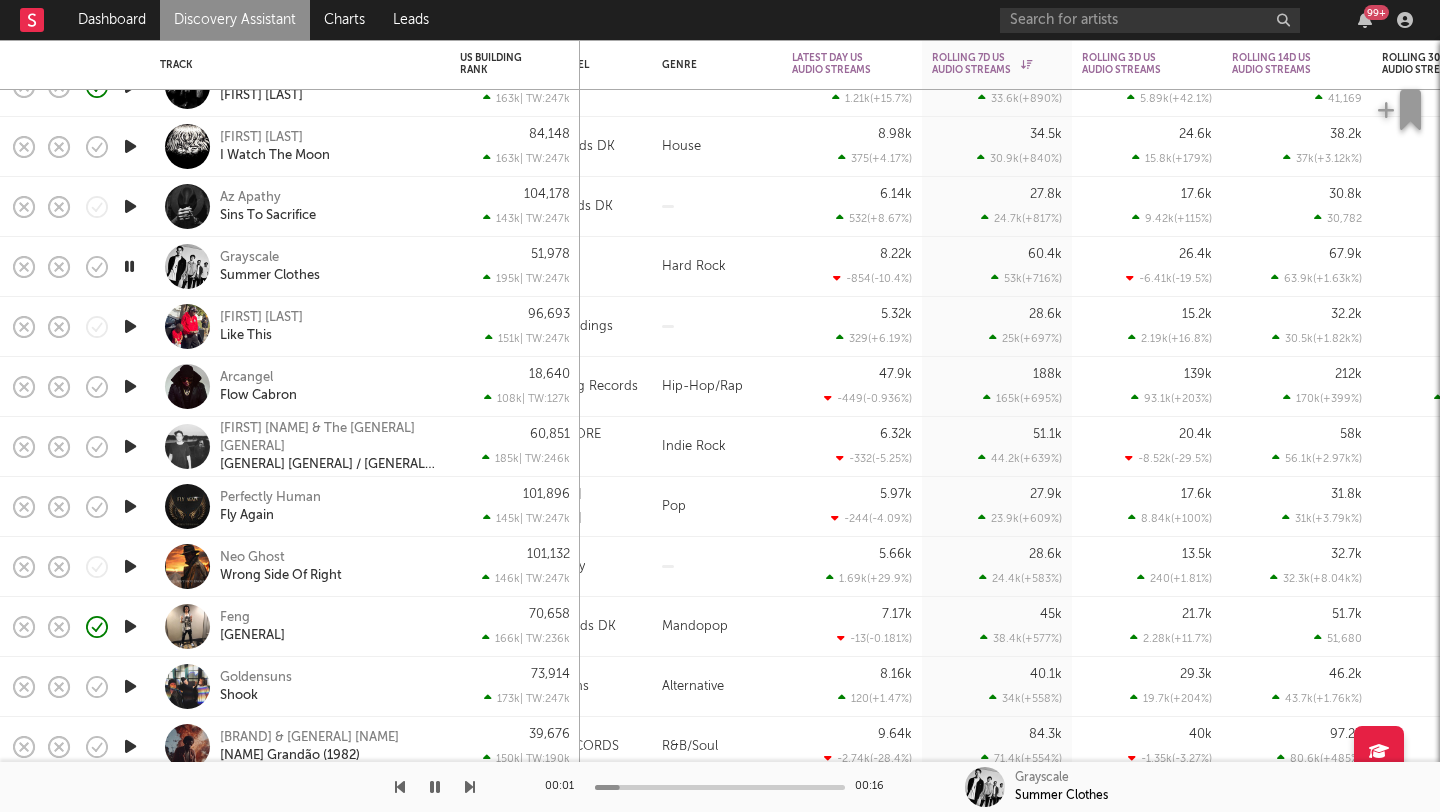 click at bounding box center [130, 326] 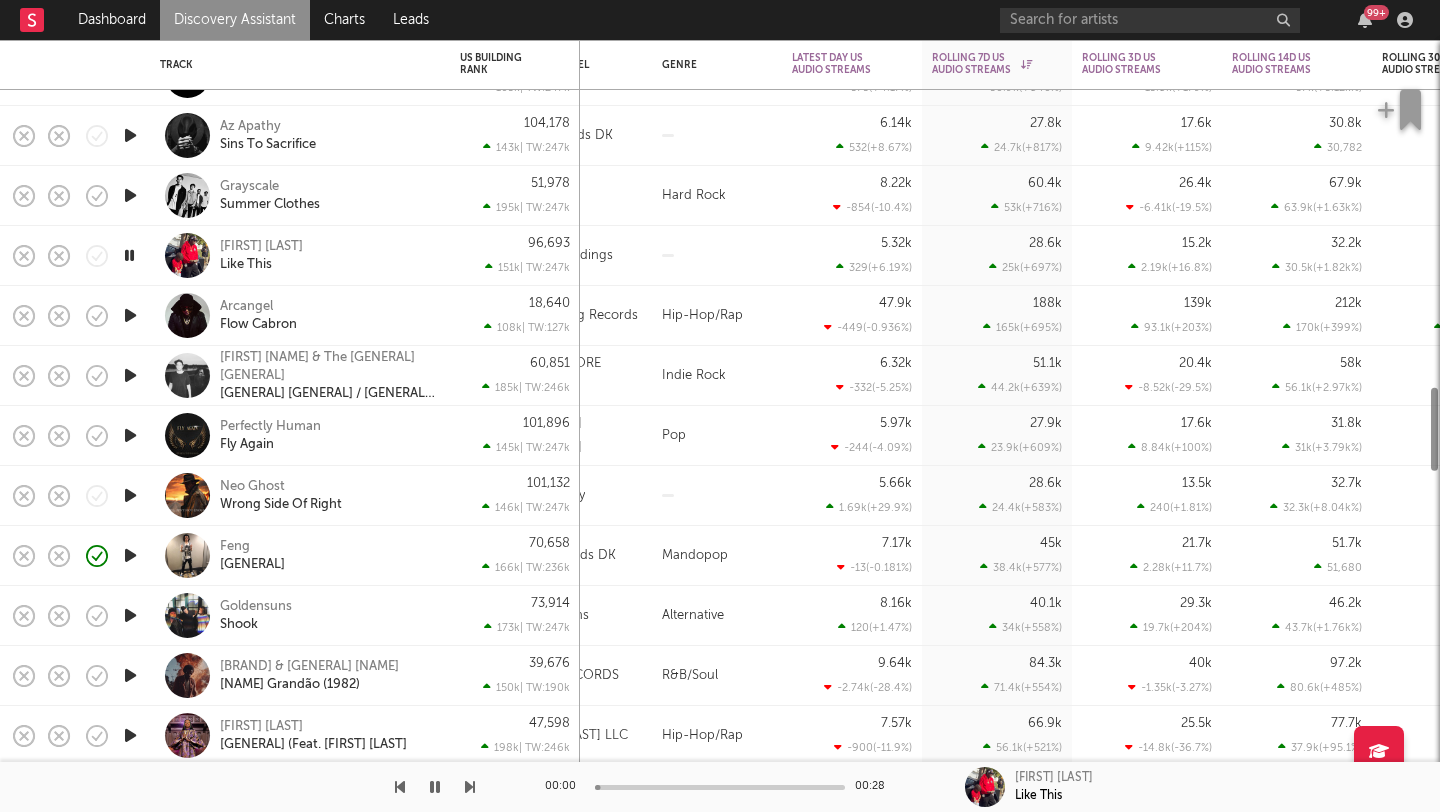 click at bounding box center (130, 315) 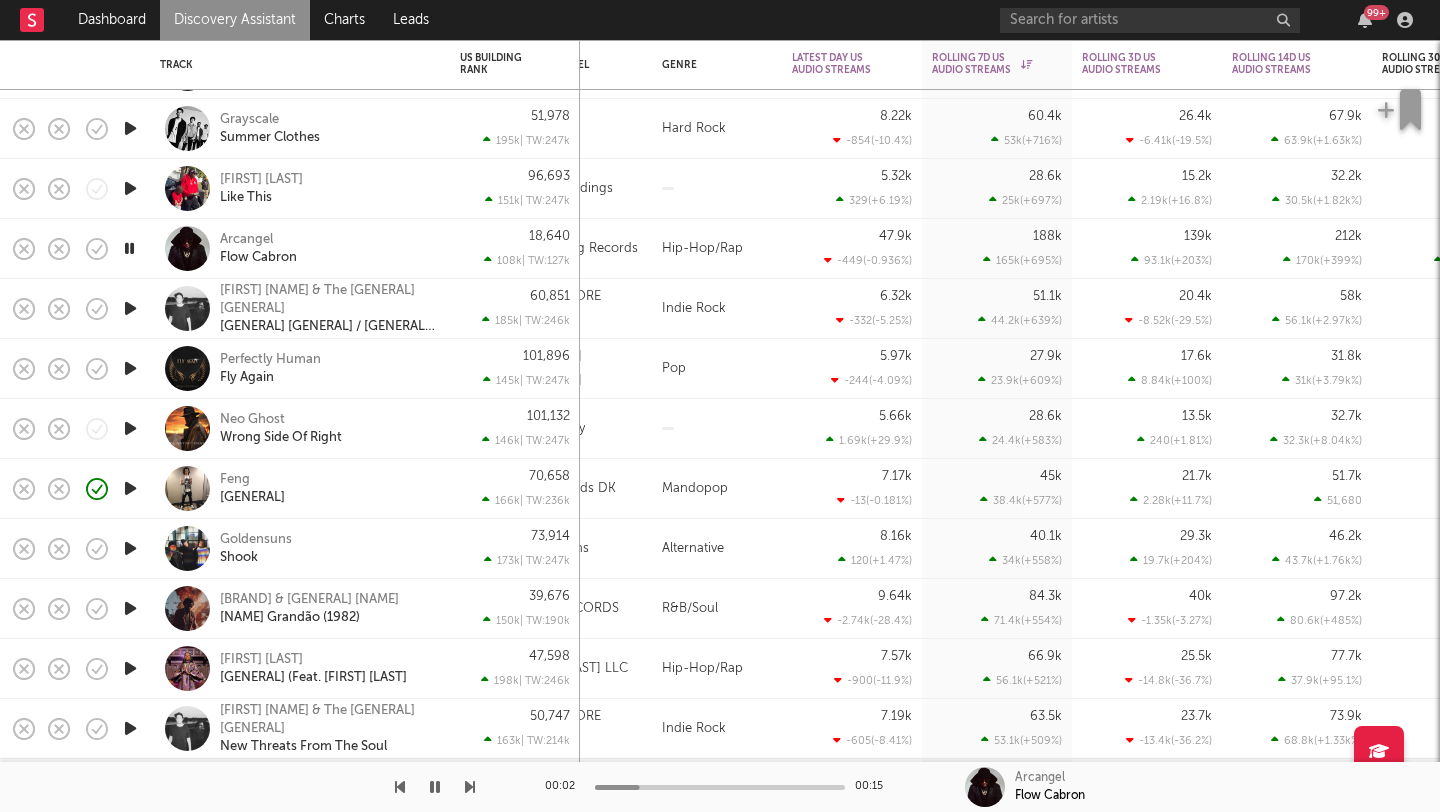 click at bounding box center (130, 308) 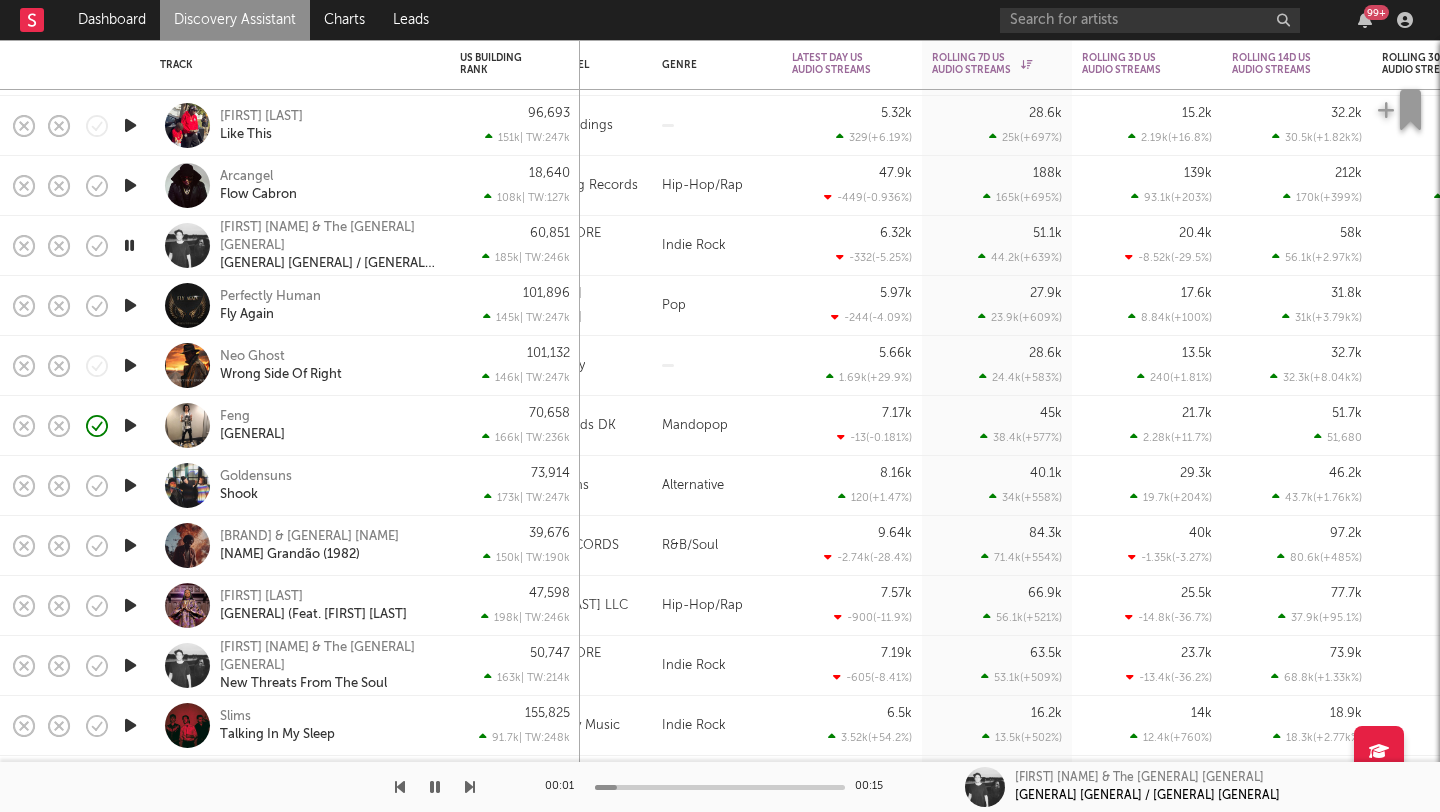 click at bounding box center [130, 305] 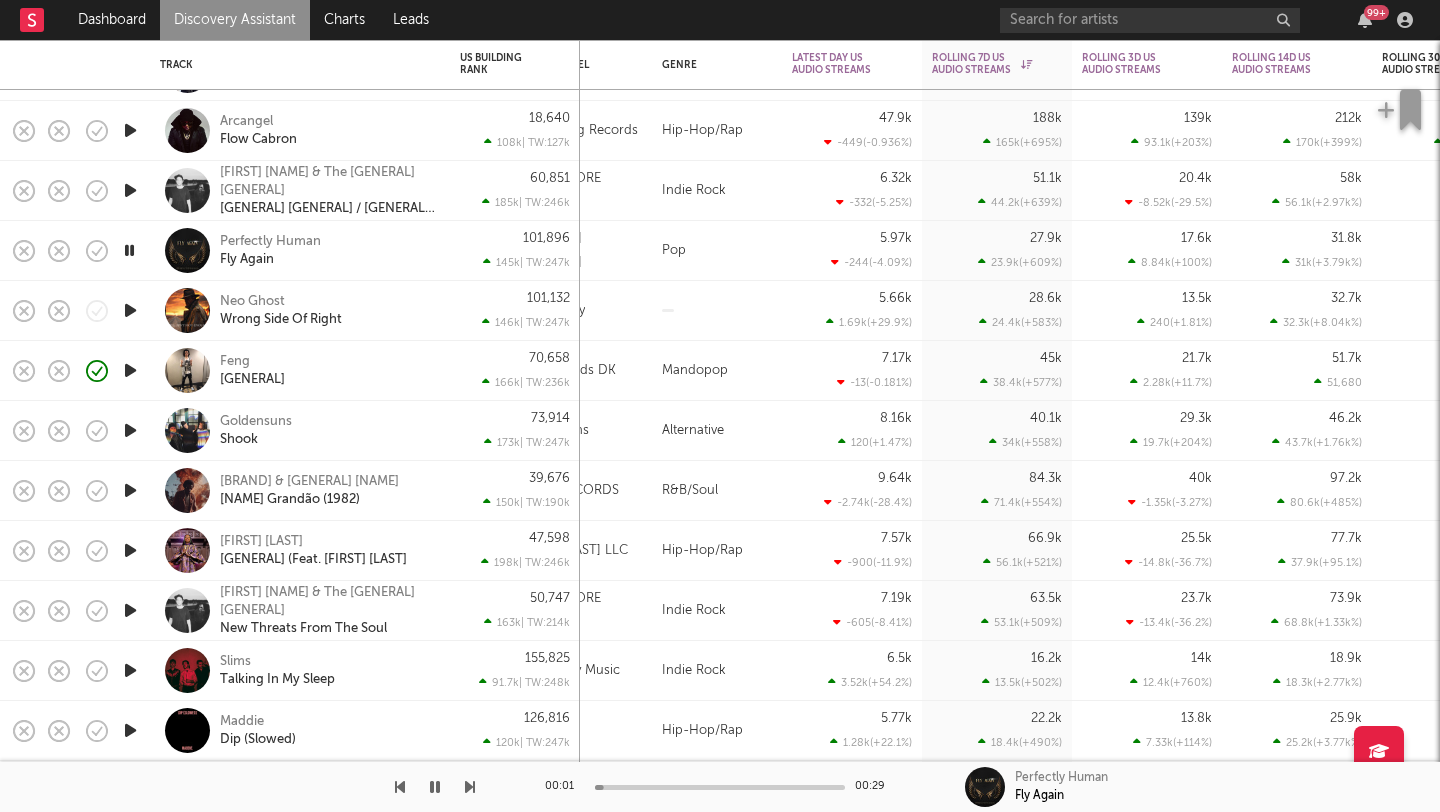 click at bounding box center [129, 250] 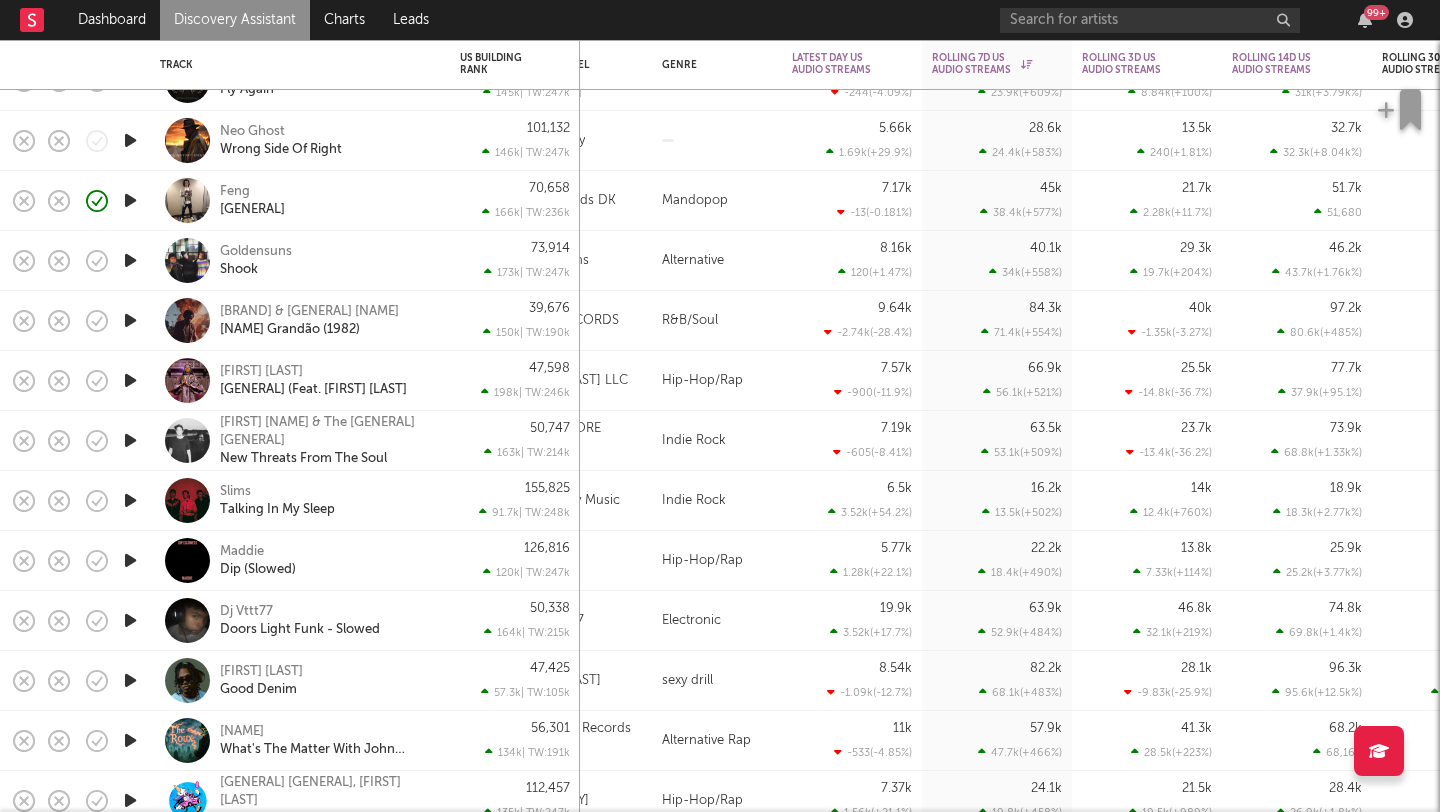 click at bounding box center [130, 260] 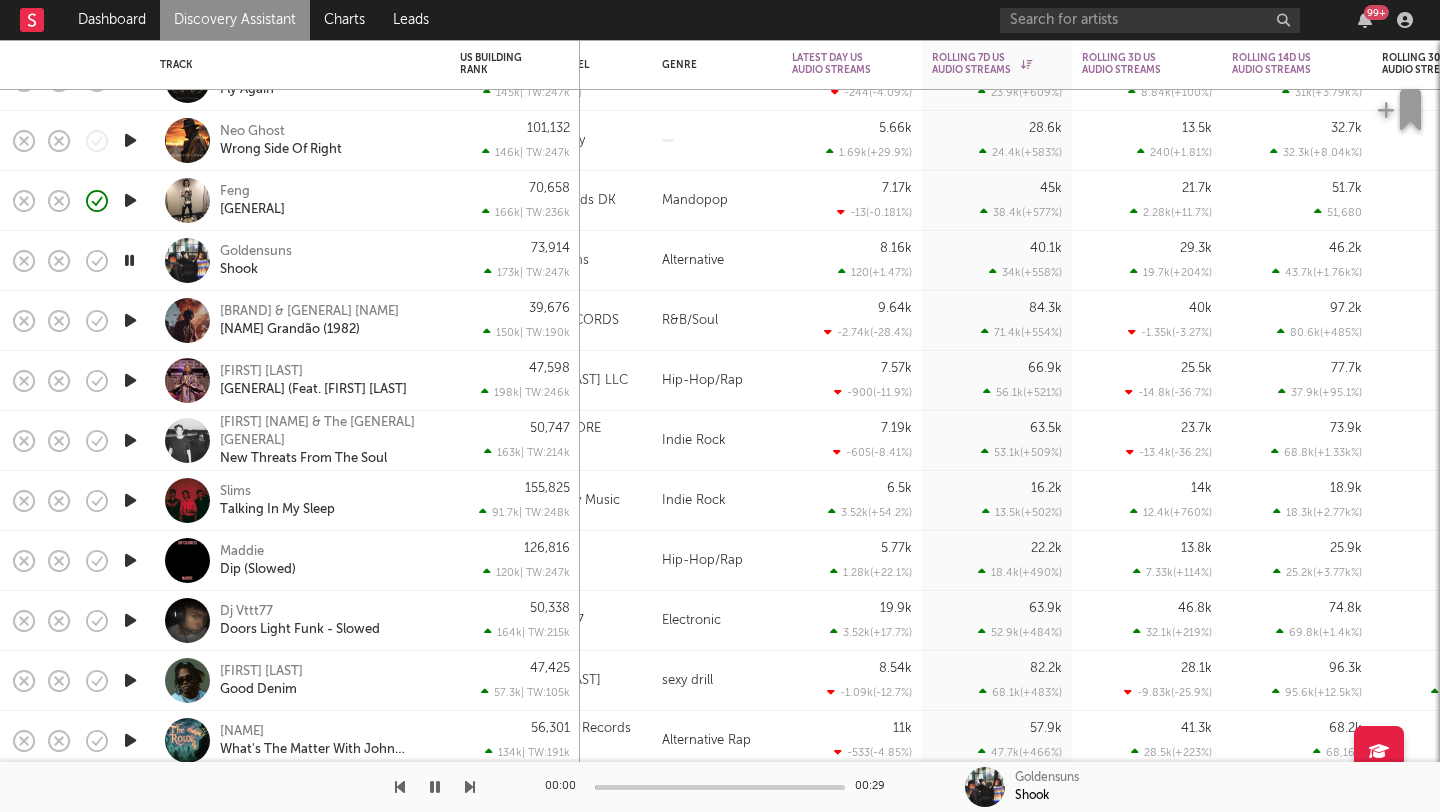 click at bounding box center [129, 260] 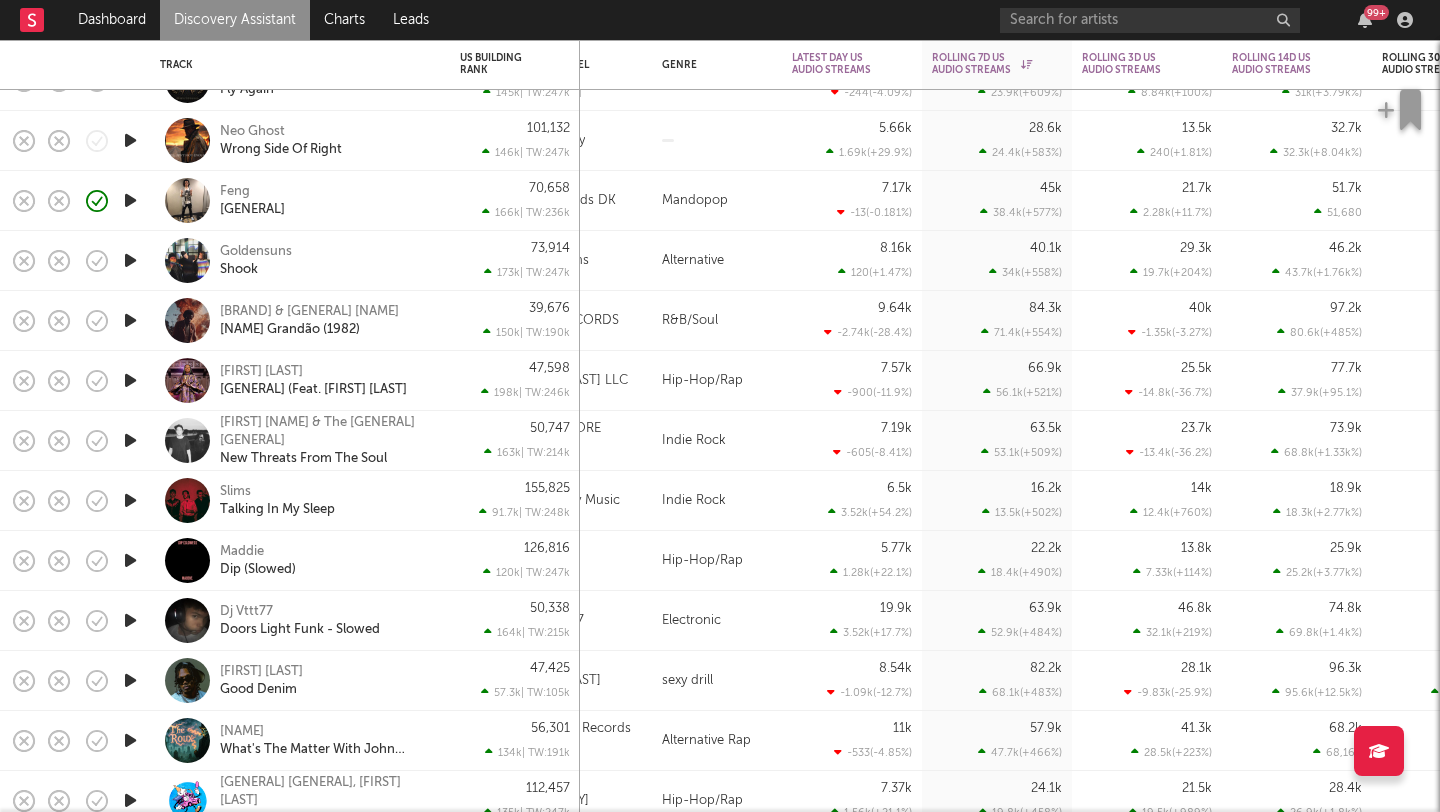 click at bounding box center (130, 320) 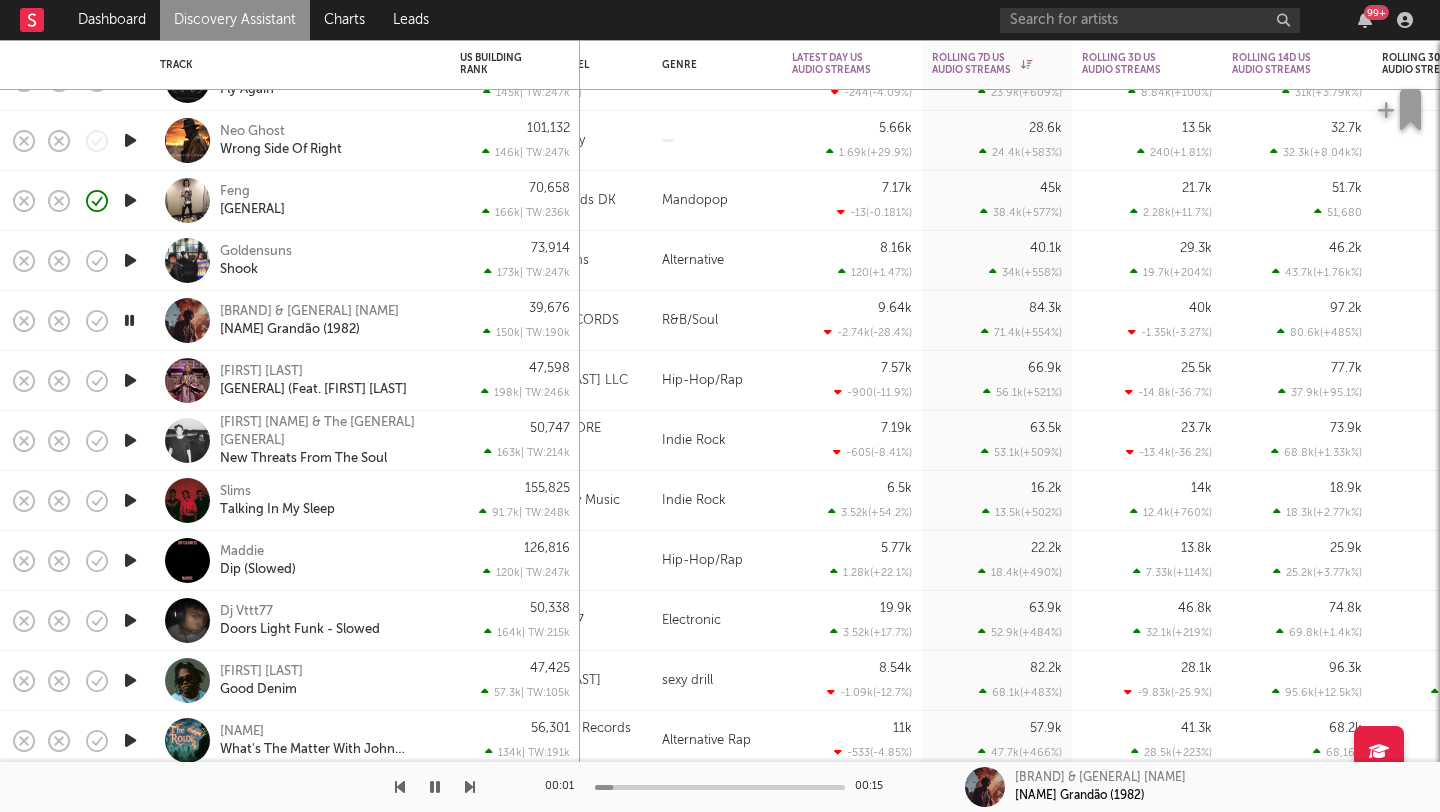 click at bounding box center (129, 320) 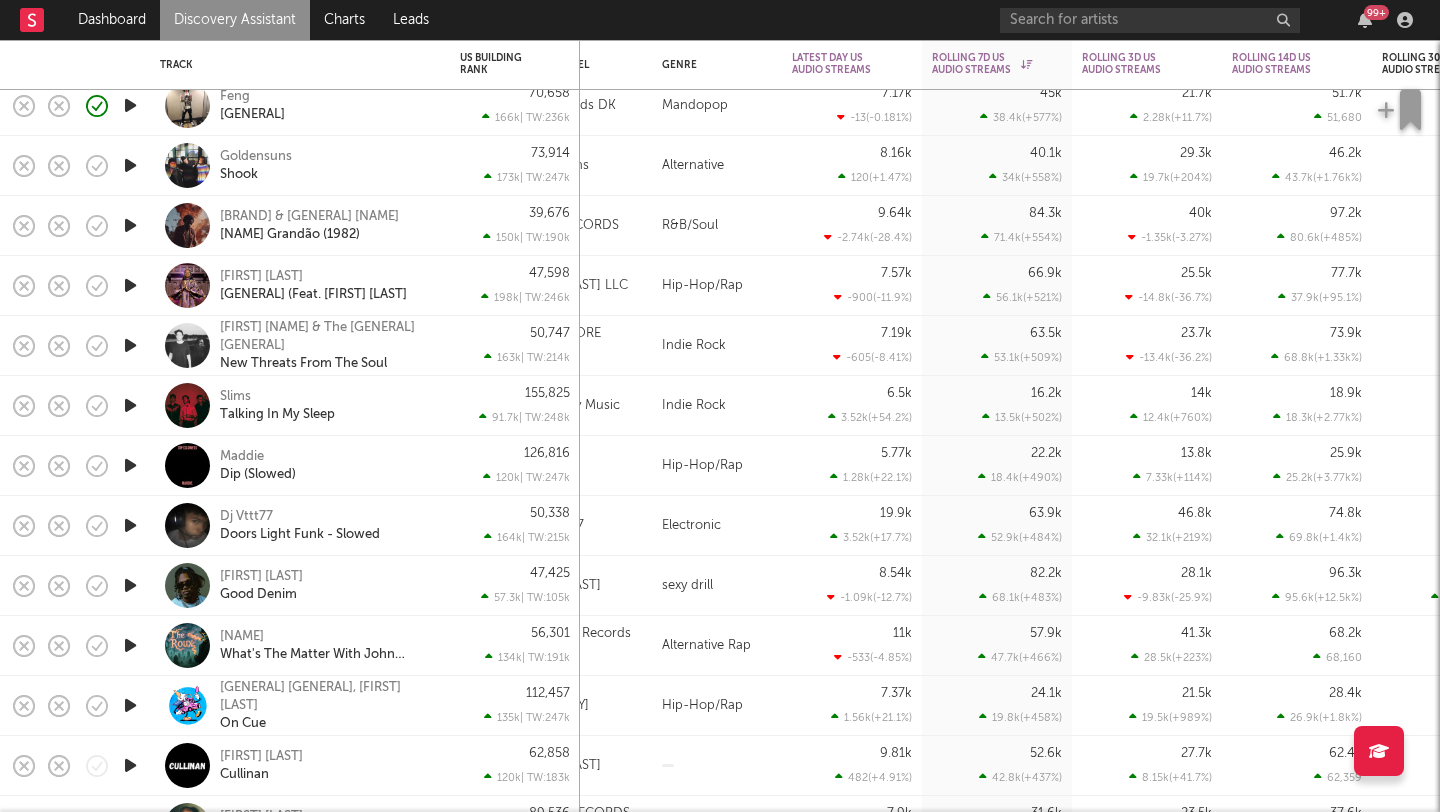click at bounding box center (130, 285) 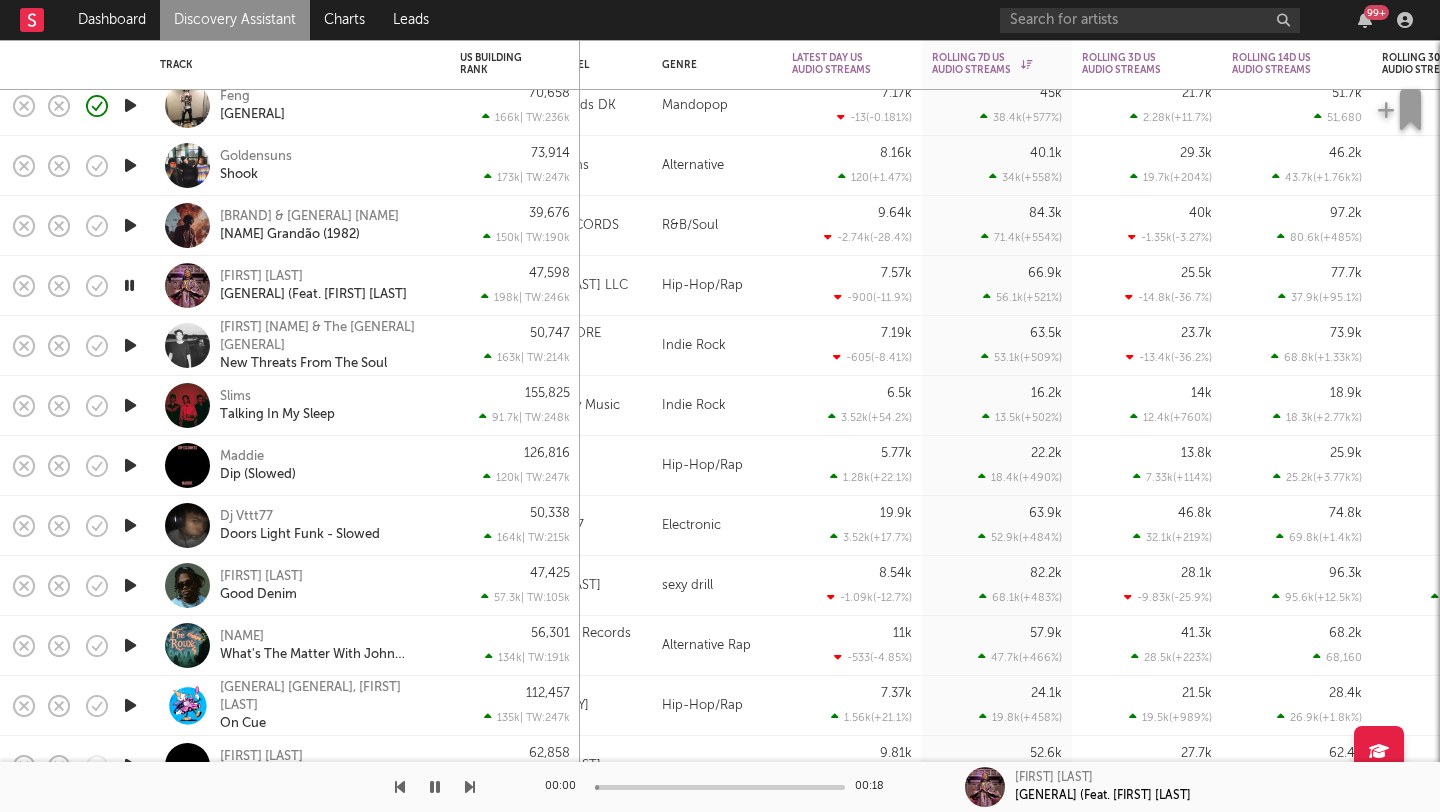 click at bounding box center [129, 285] 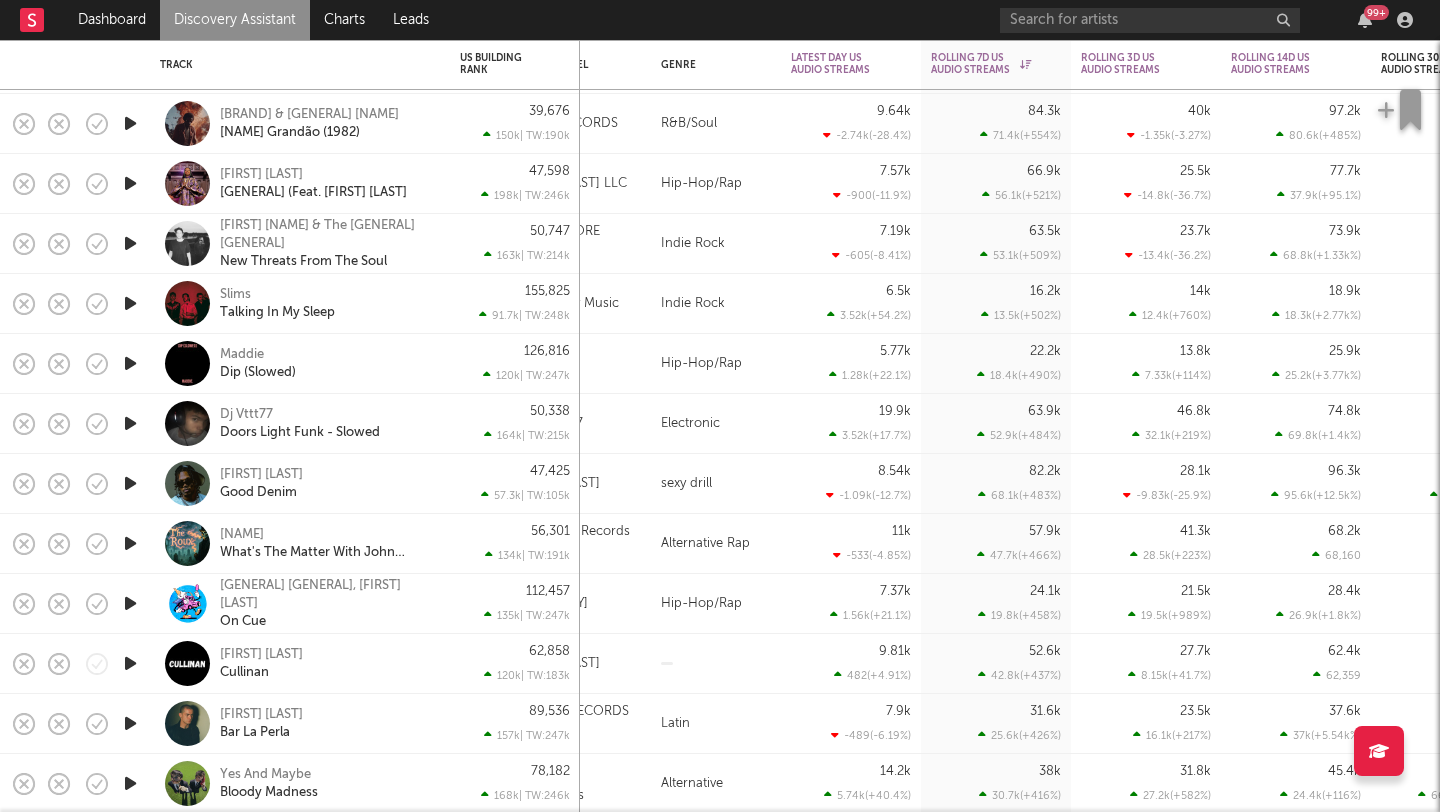 click at bounding box center [130, 243] 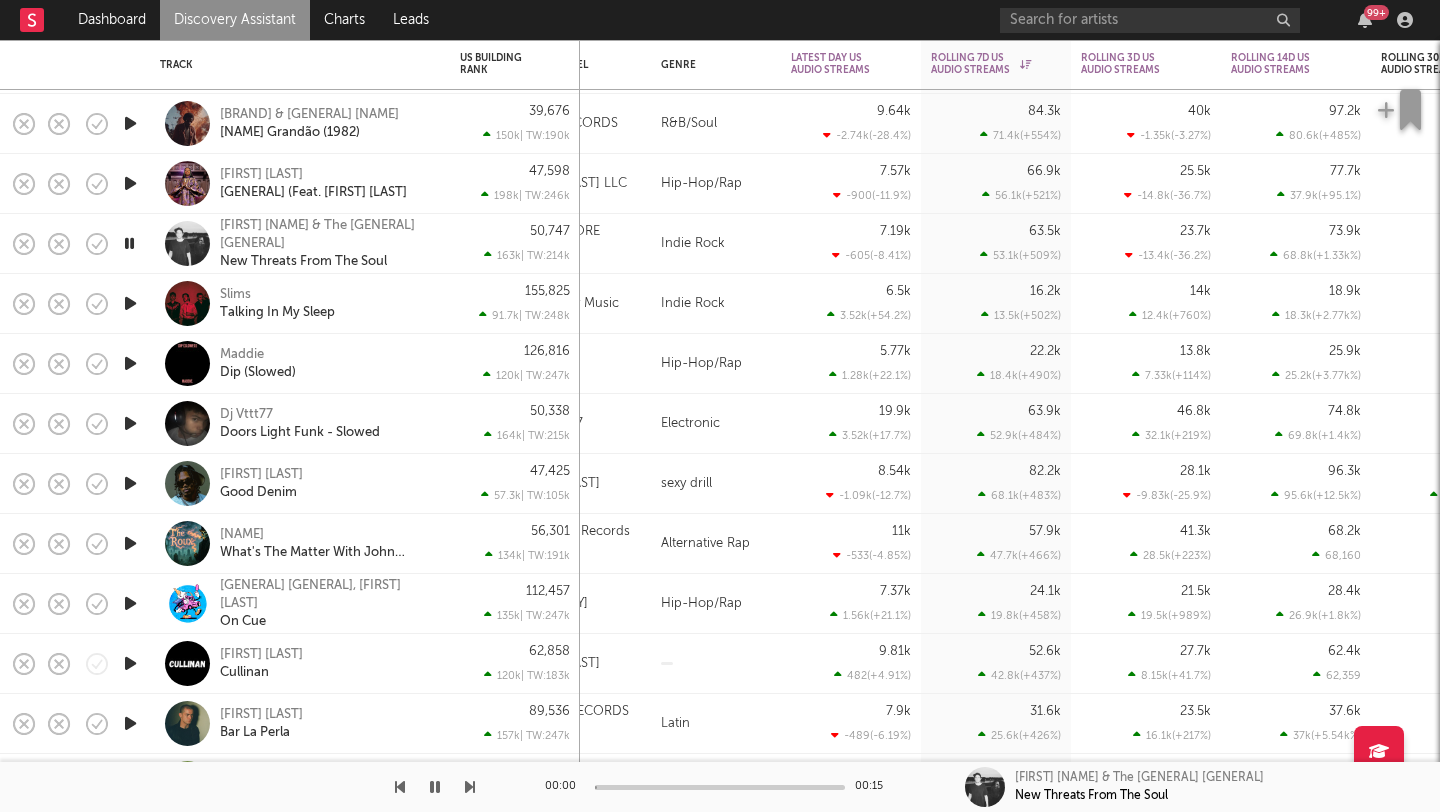 click at bounding box center [129, 243] 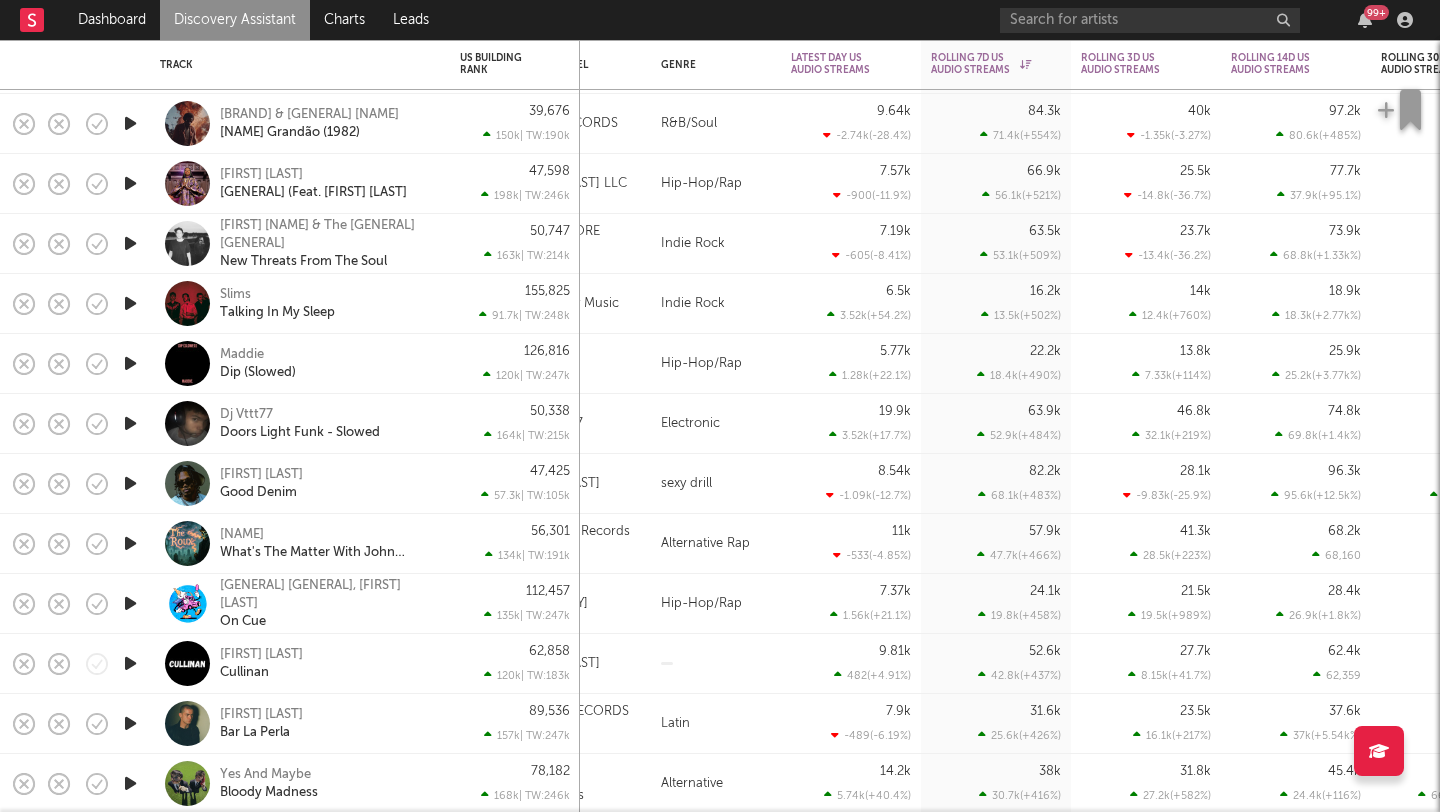 click at bounding box center (130, 243) 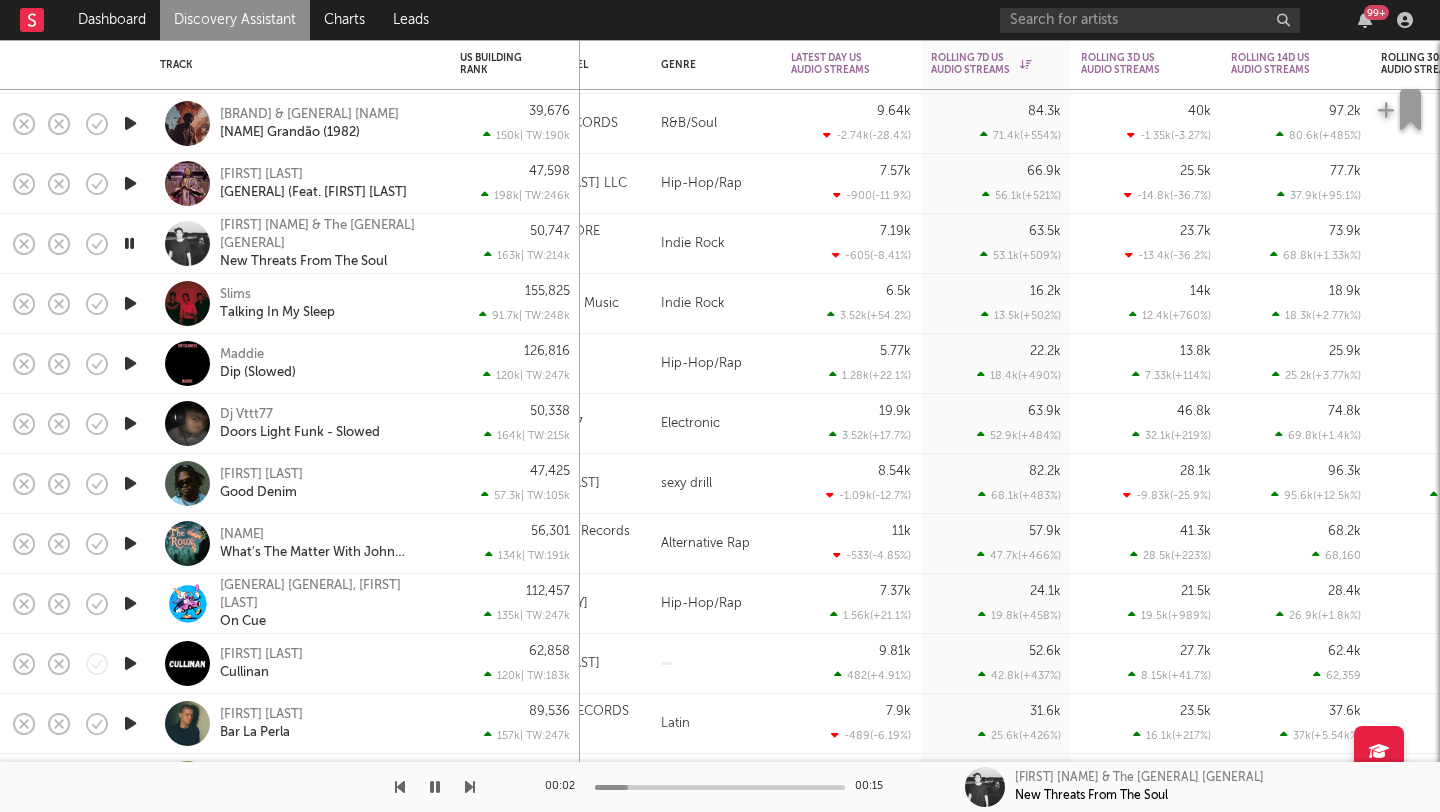 click at bounding box center (129, 243) 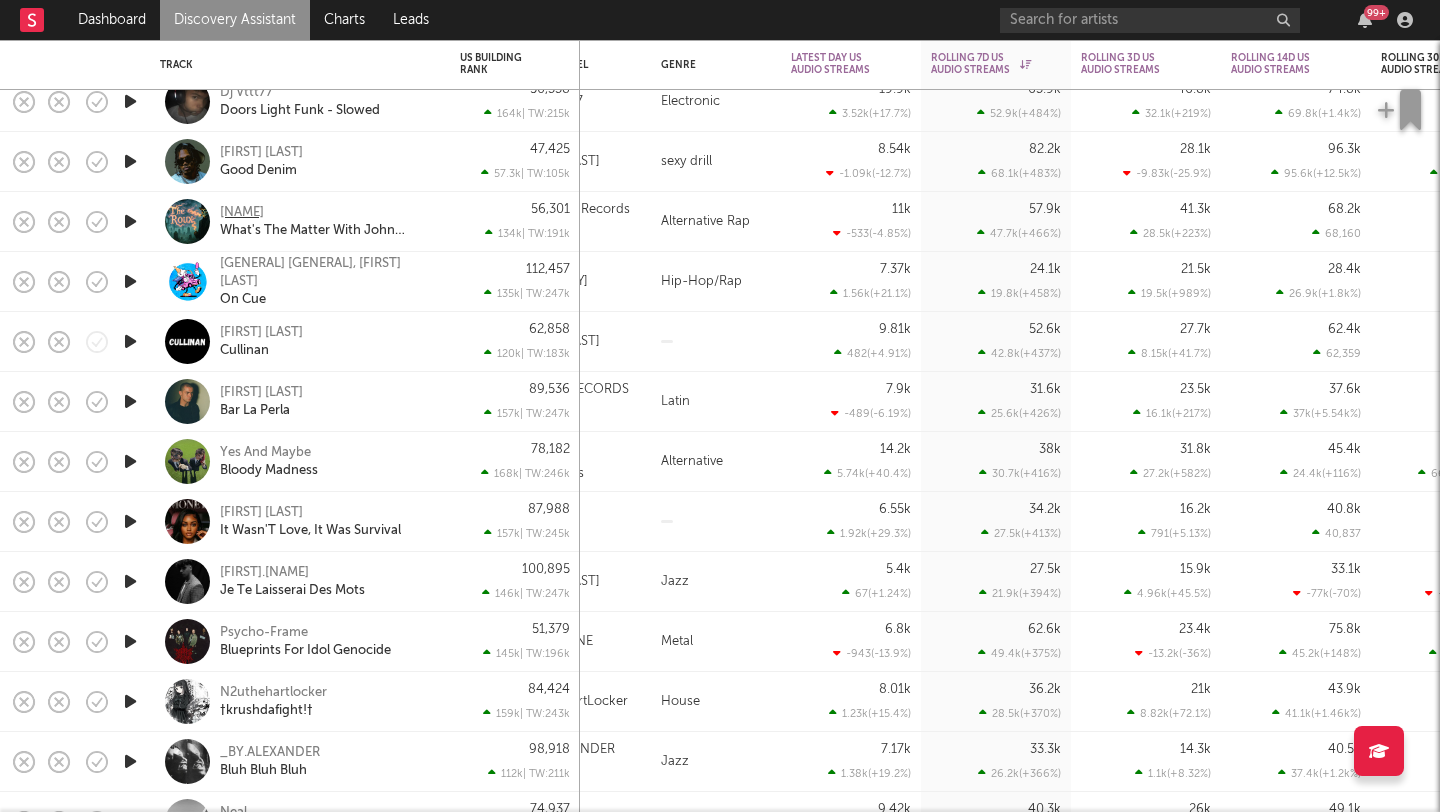 click on "Roux" at bounding box center (242, 213) 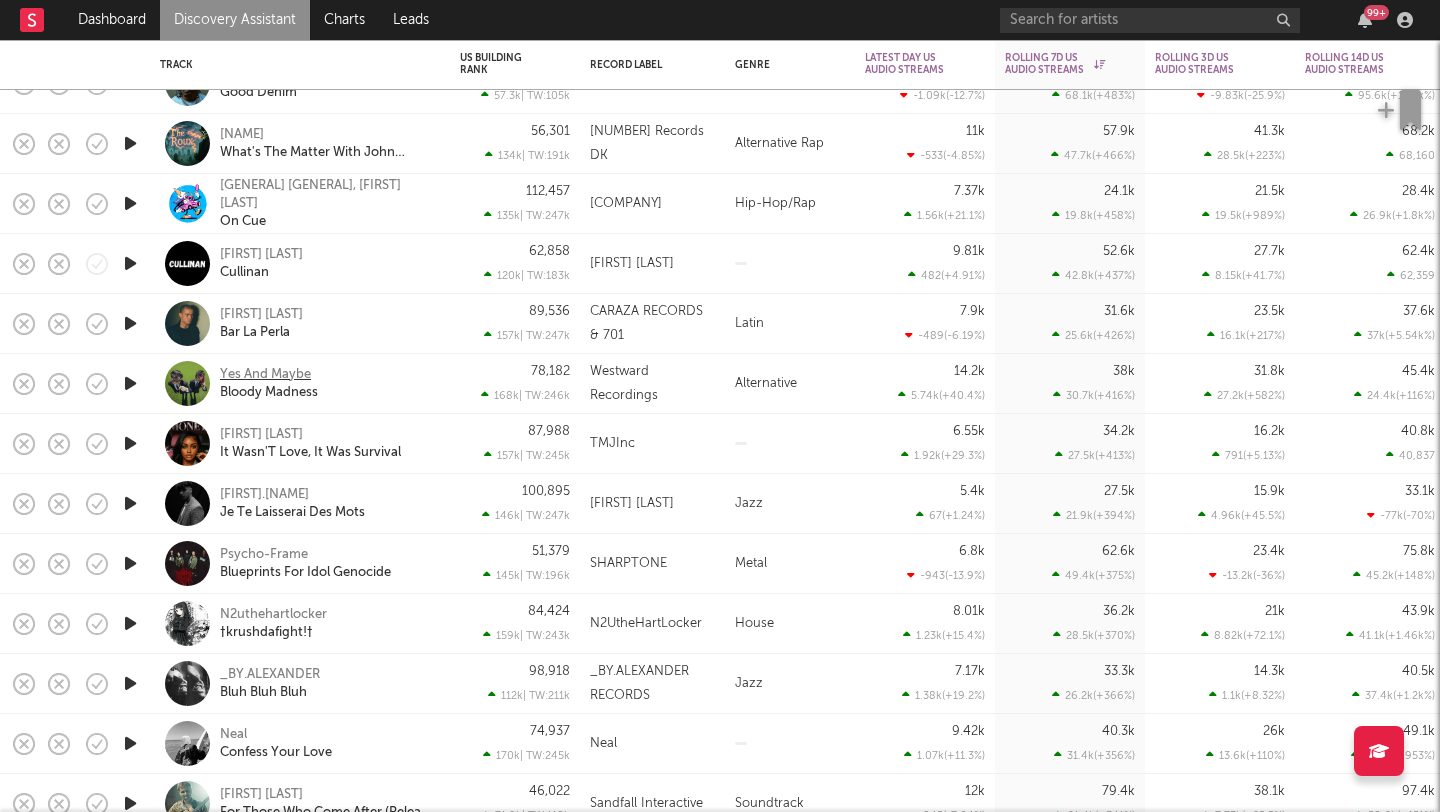 click on "Yes And Maybe" at bounding box center [265, 375] 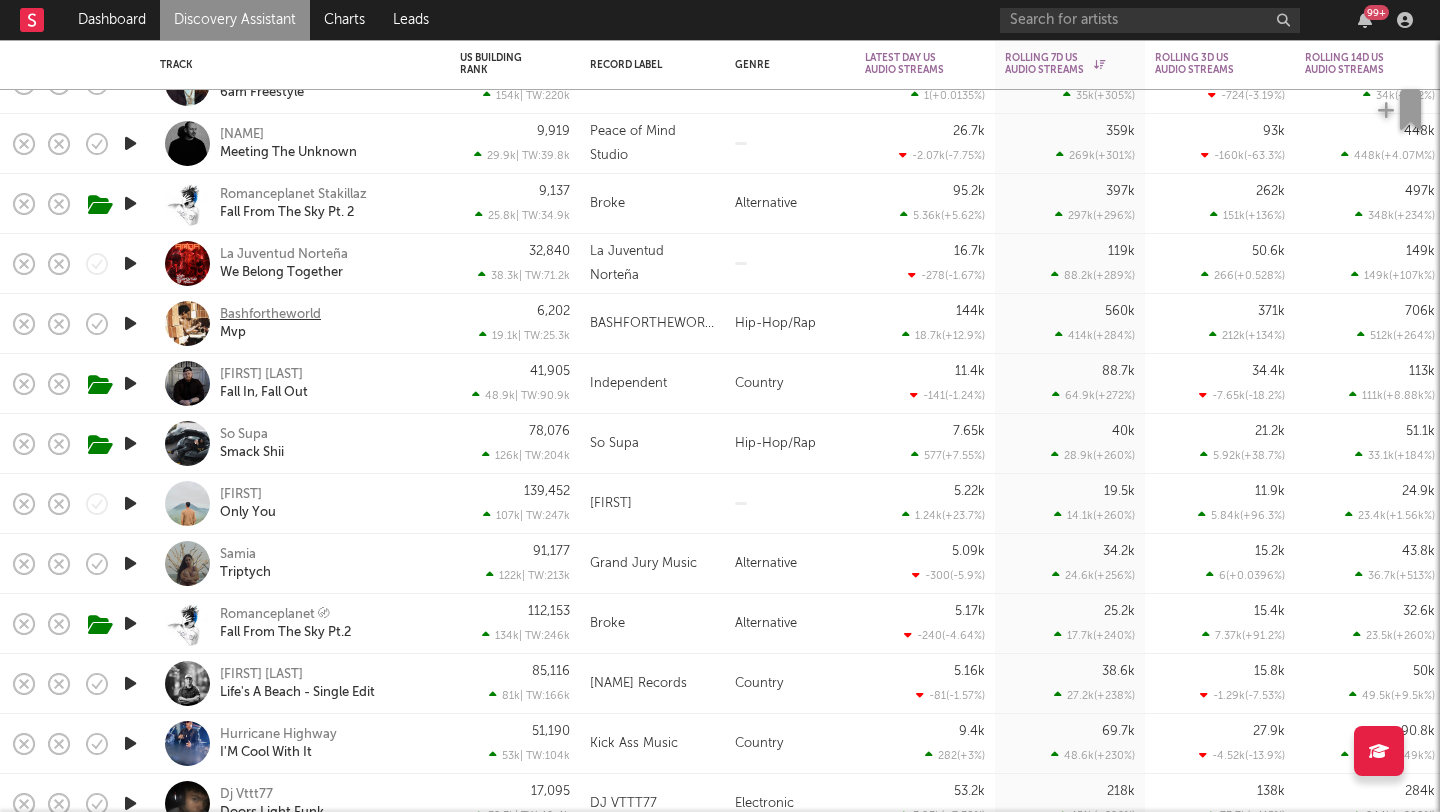 click on "Bashfortheworld" at bounding box center [270, 315] 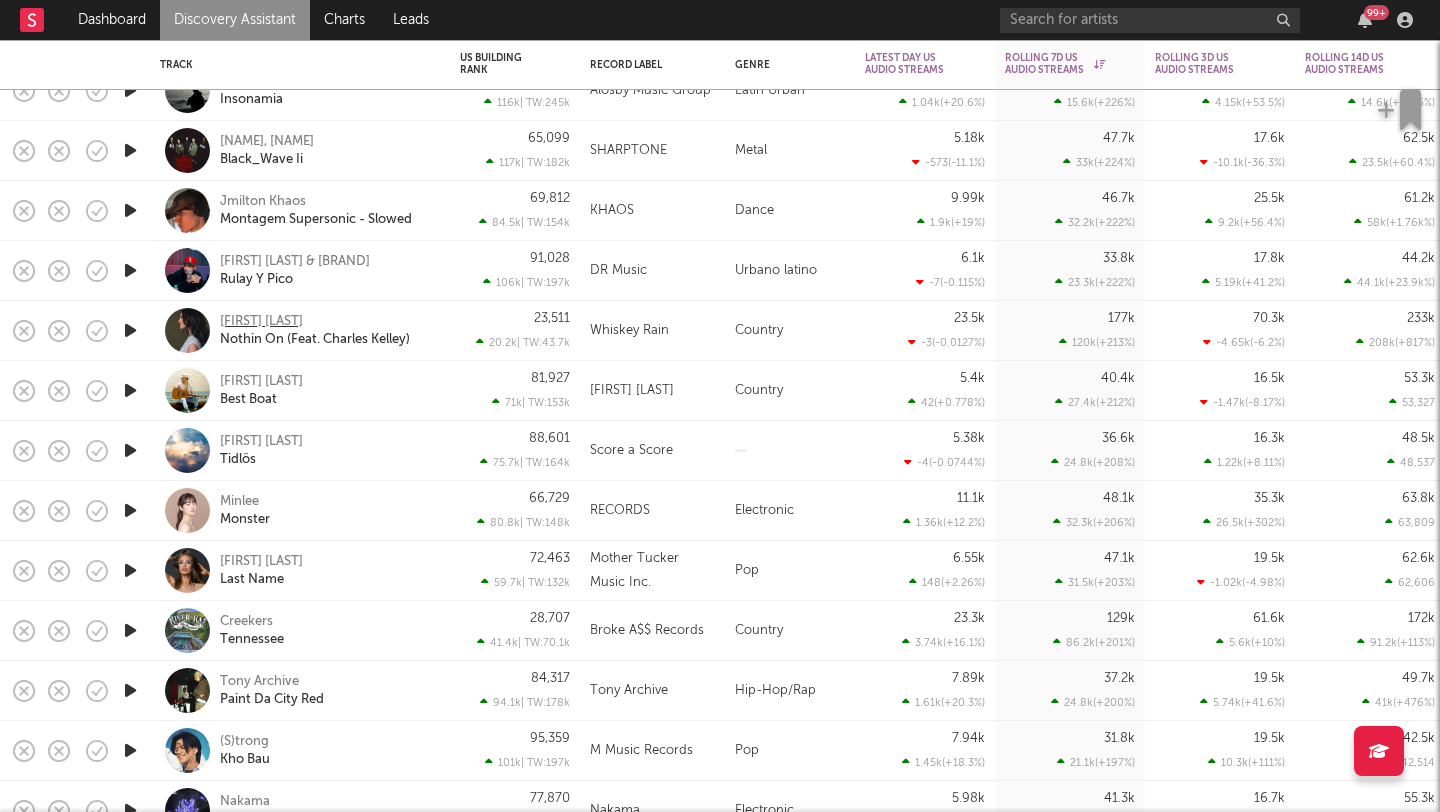 click on "[NAME]" at bounding box center [261, 322] 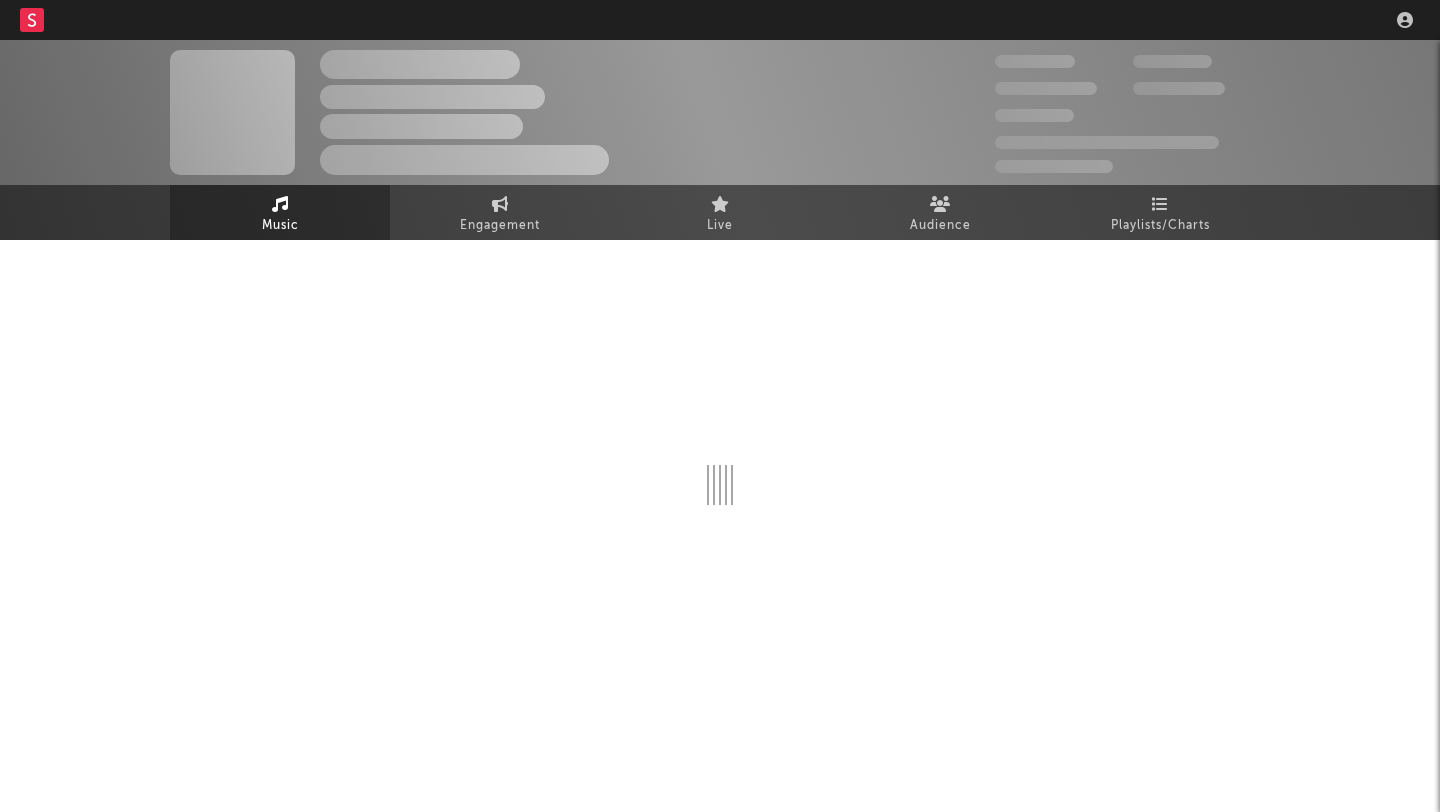 scroll, scrollTop: 0, scrollLeft: 0, axis: both 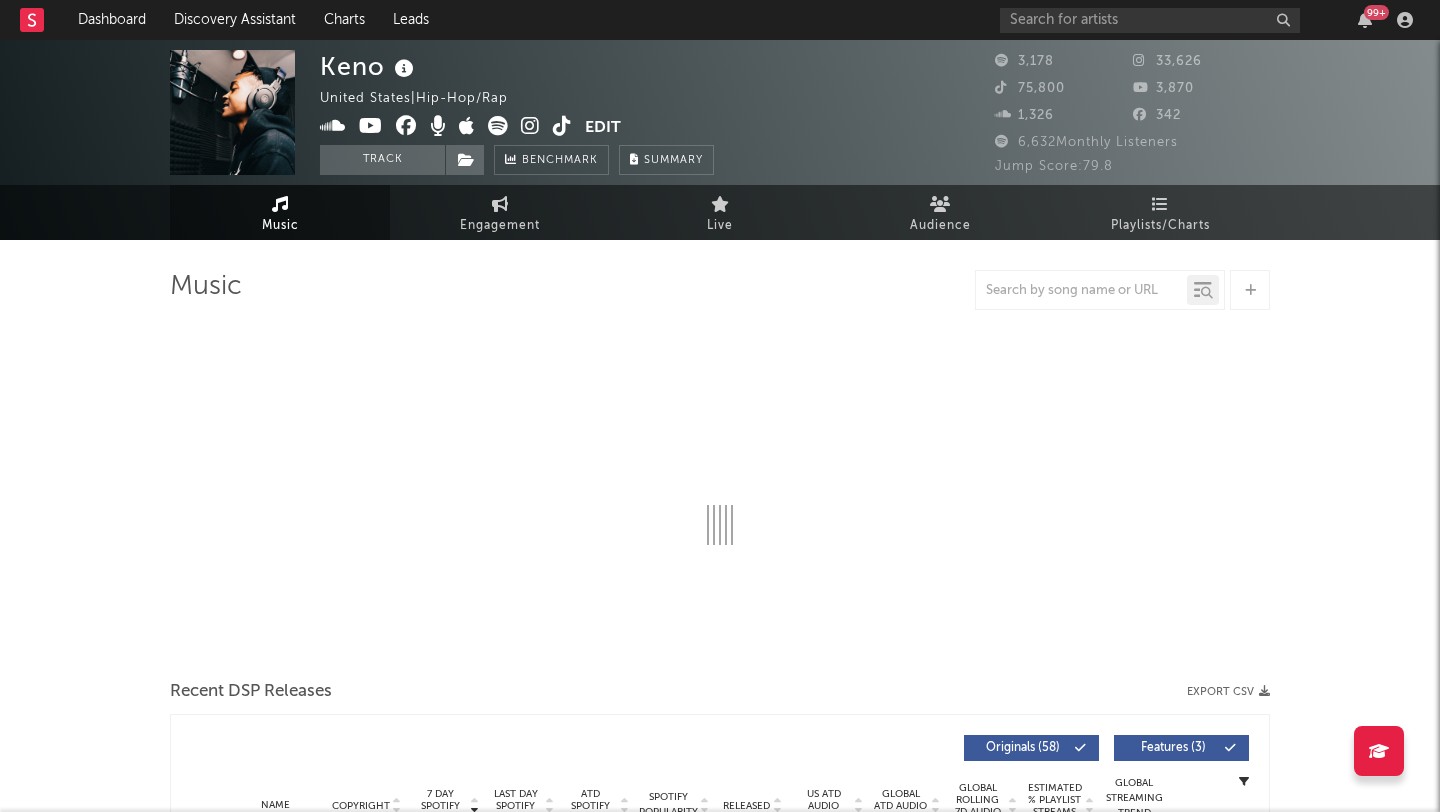 select on "6m" 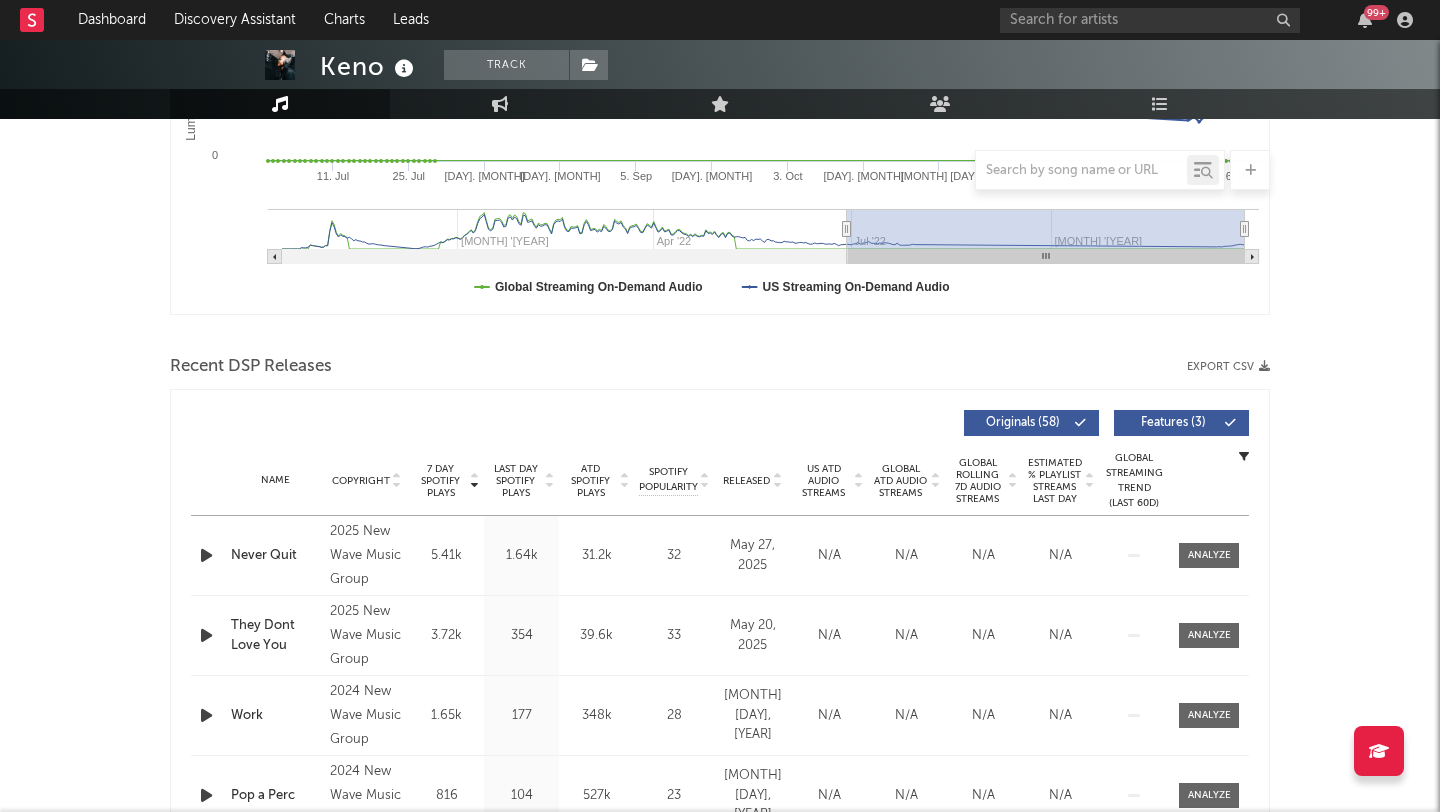 scroll, scrollTop: 0, scrollLeft: 0, axis: both 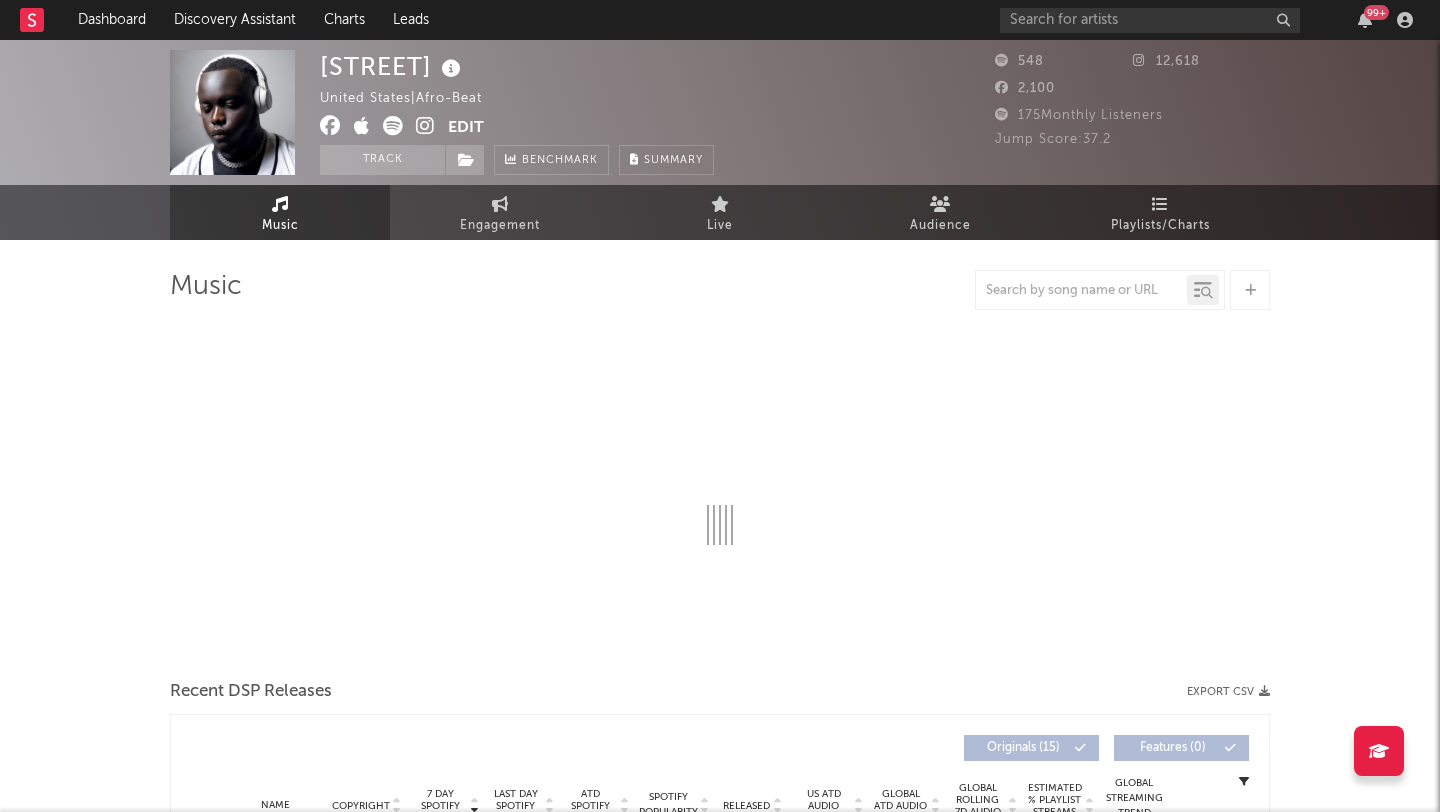 select on "1w" 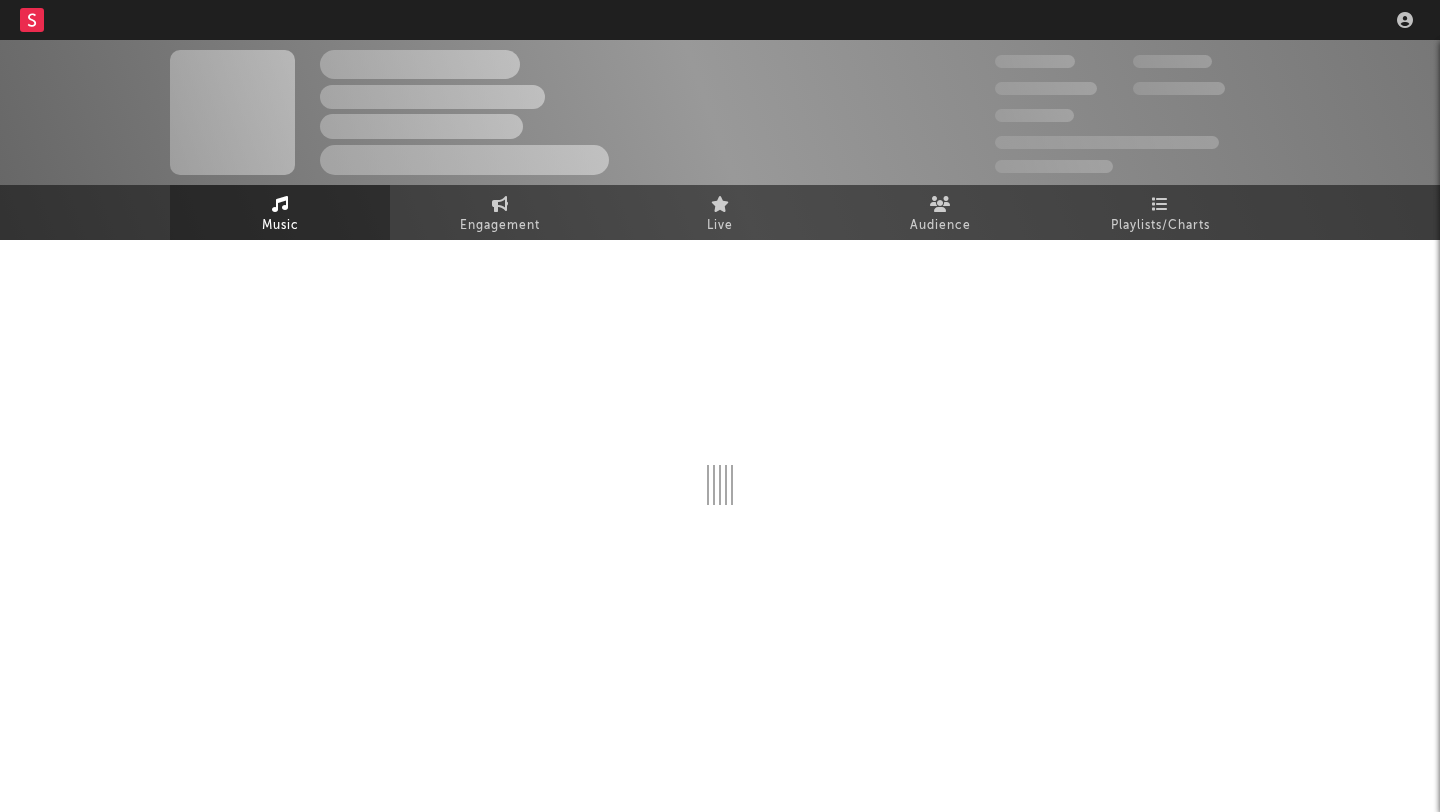 scroll, scrollTop: 0, scrollLeft: 0, axis: both 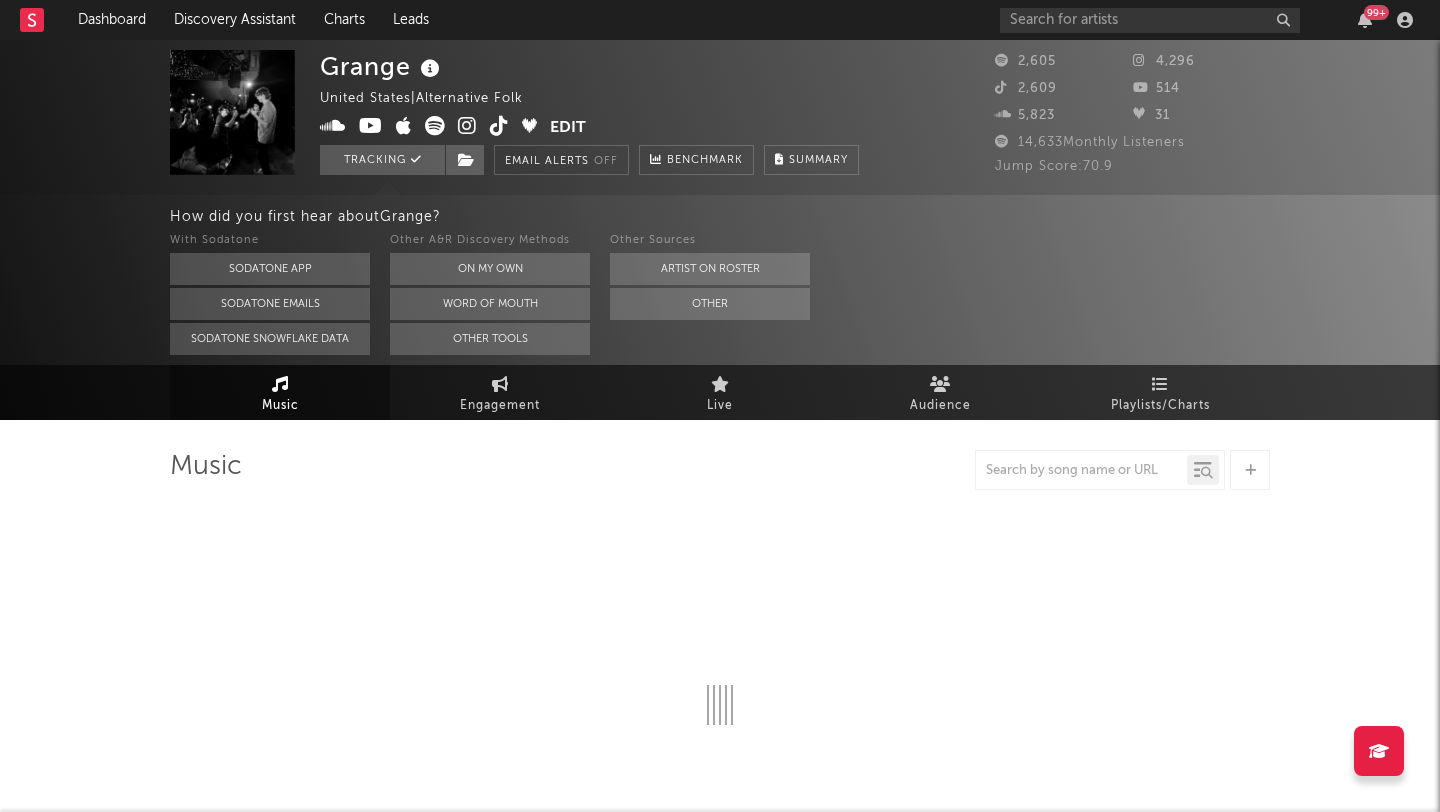 select on "6m" 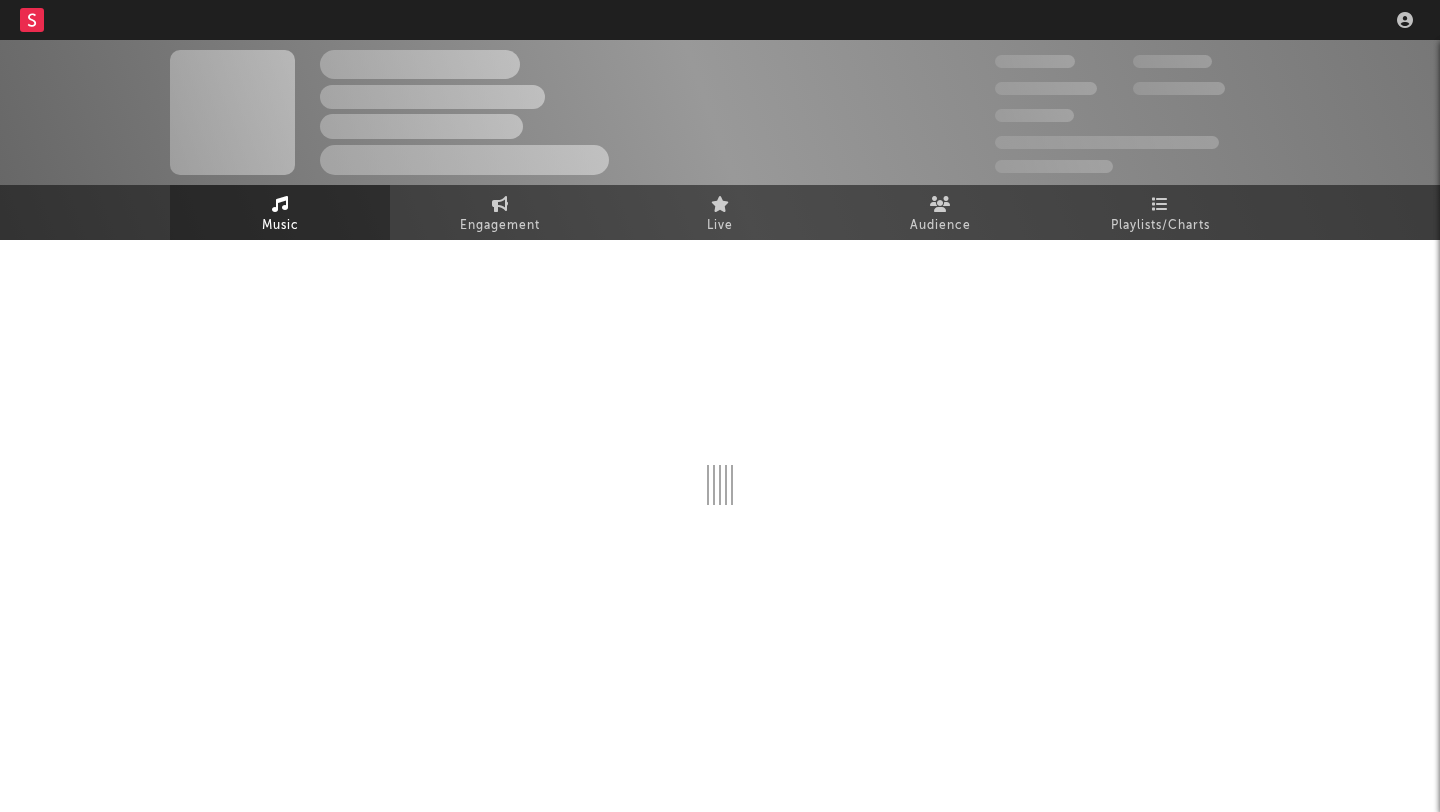 scroll, scrollTop: 0, scrollLeft: 0, axis: both 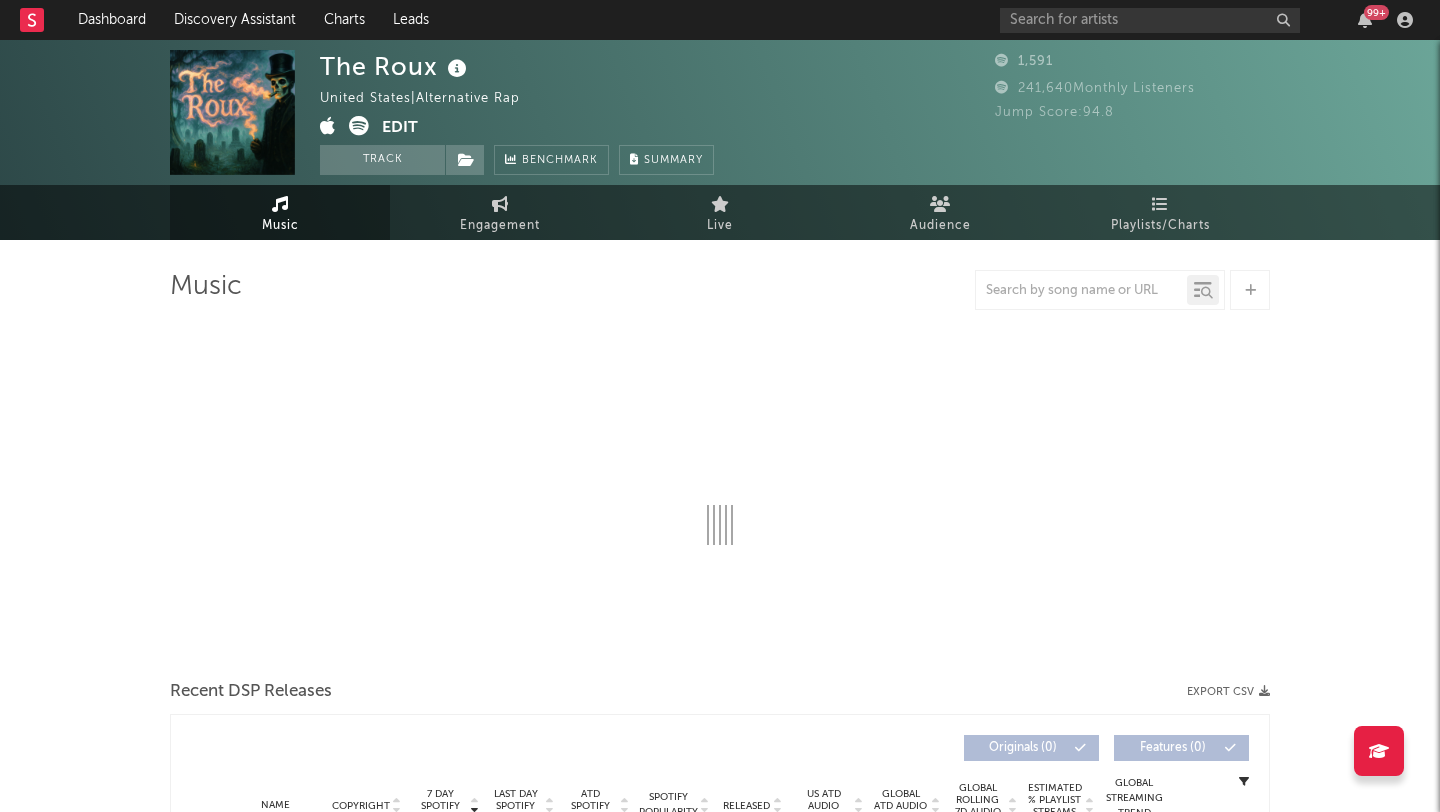 select on "1w" 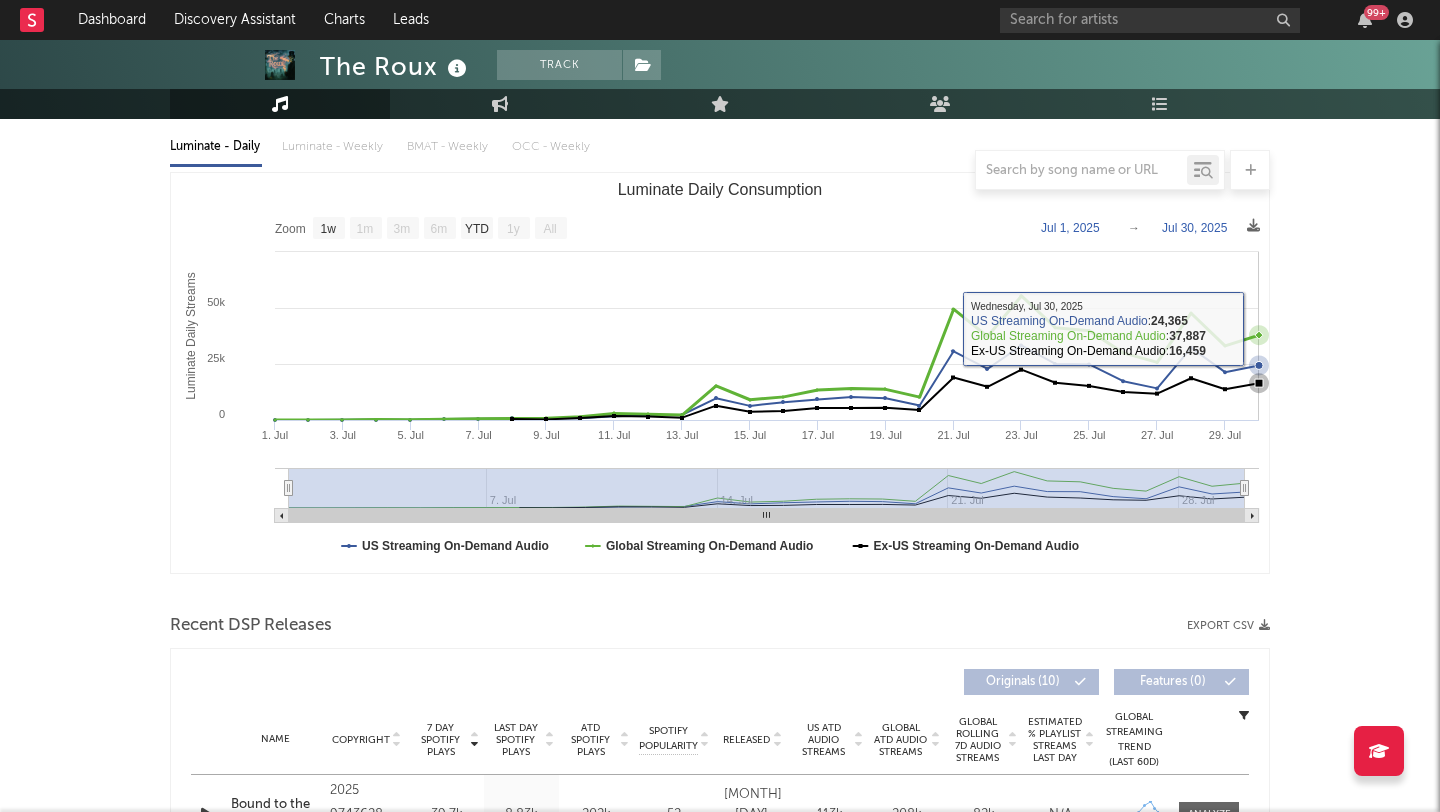 scroll, scrollTop: 733, scrollLeft: 0, axis: vertical 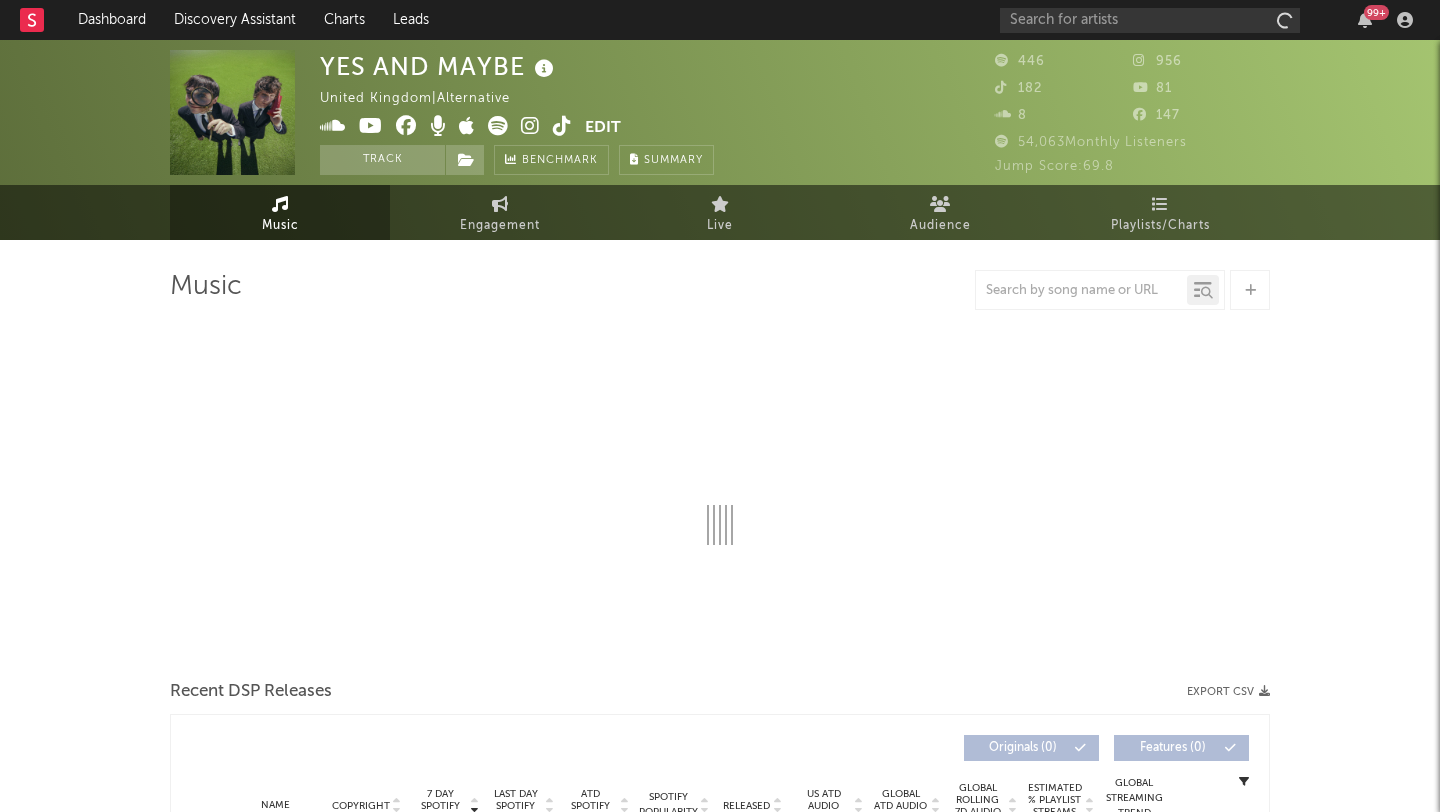 select on "1w" 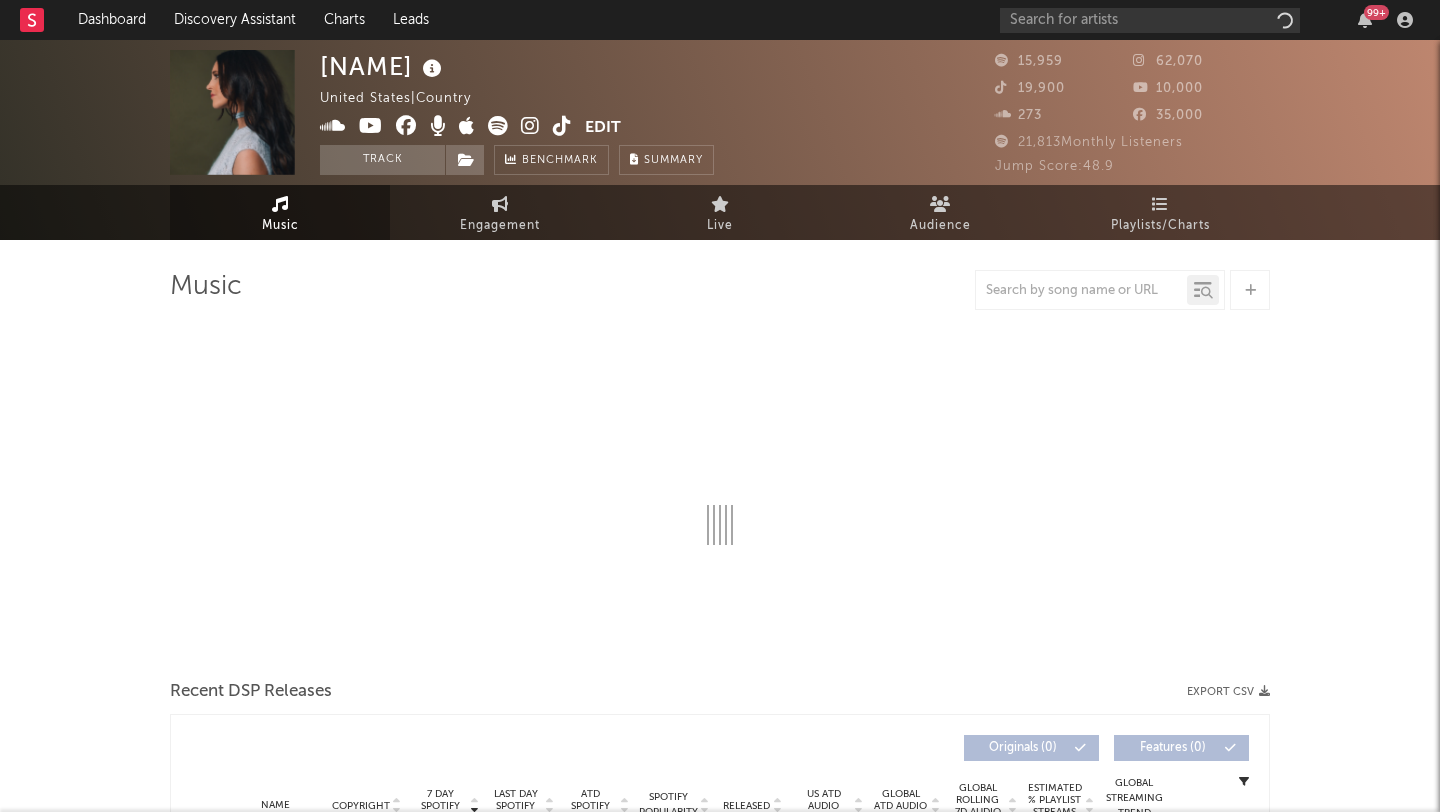 select on "6m" 